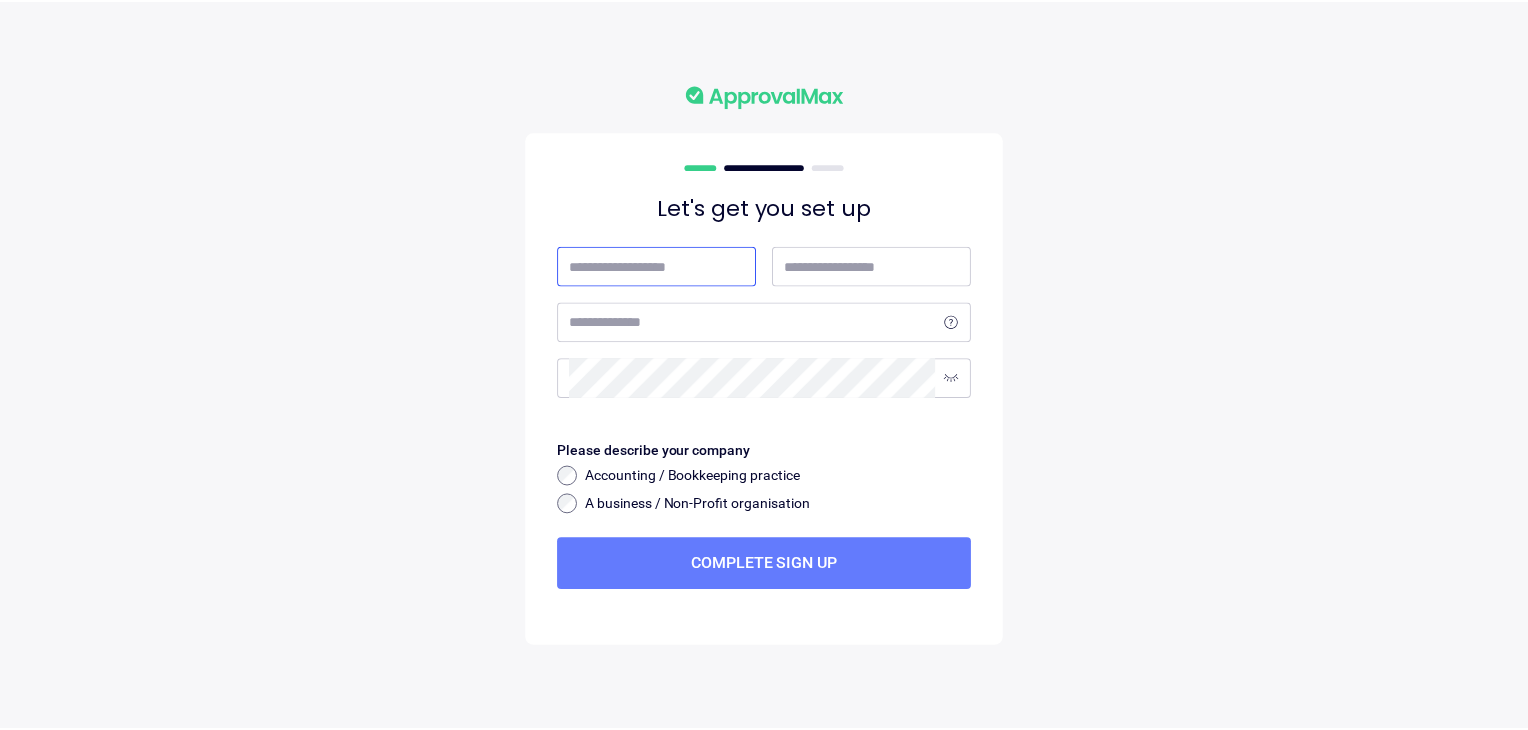 scroll, scrollTop: 0, scrollLeft: 0, axis: both 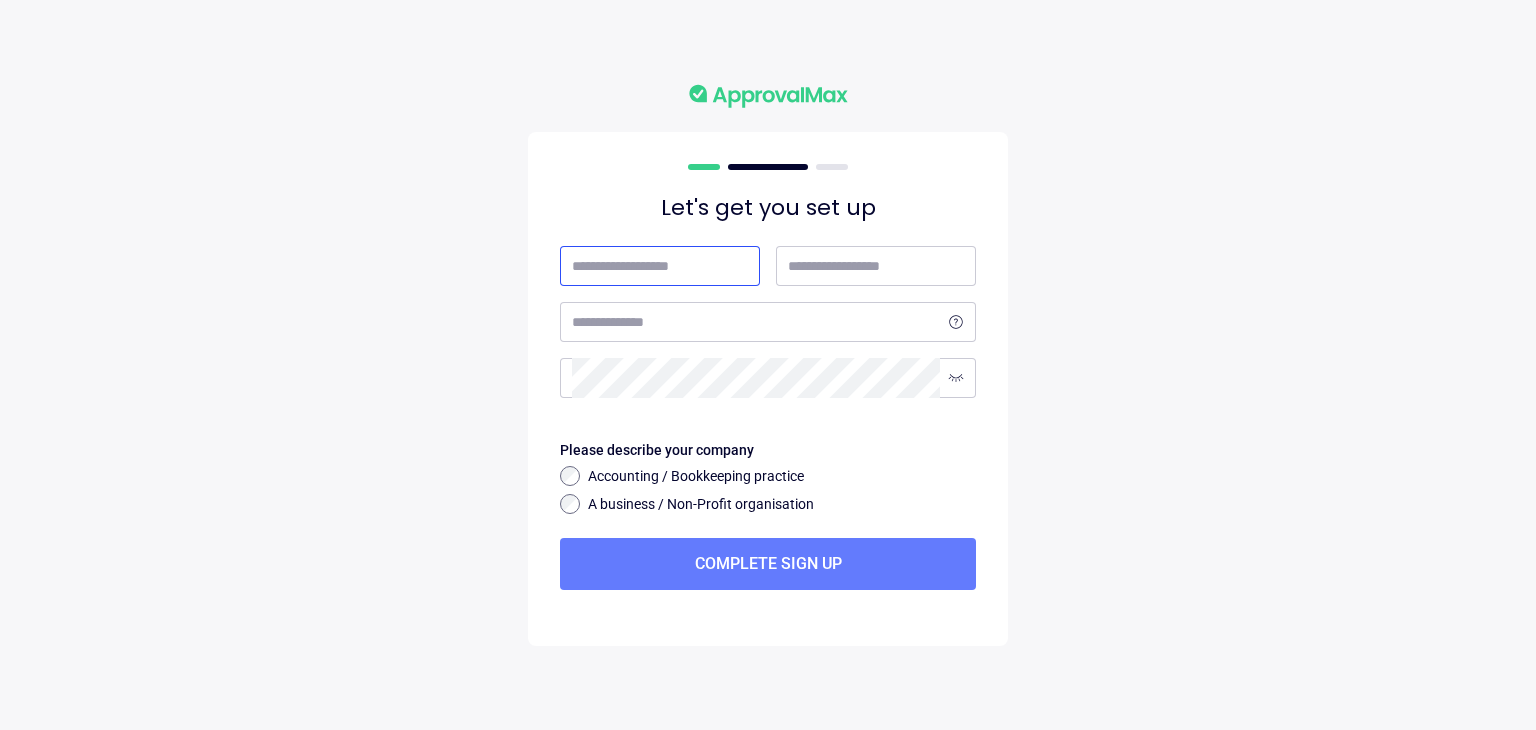 click at bounding box center (660, 266) 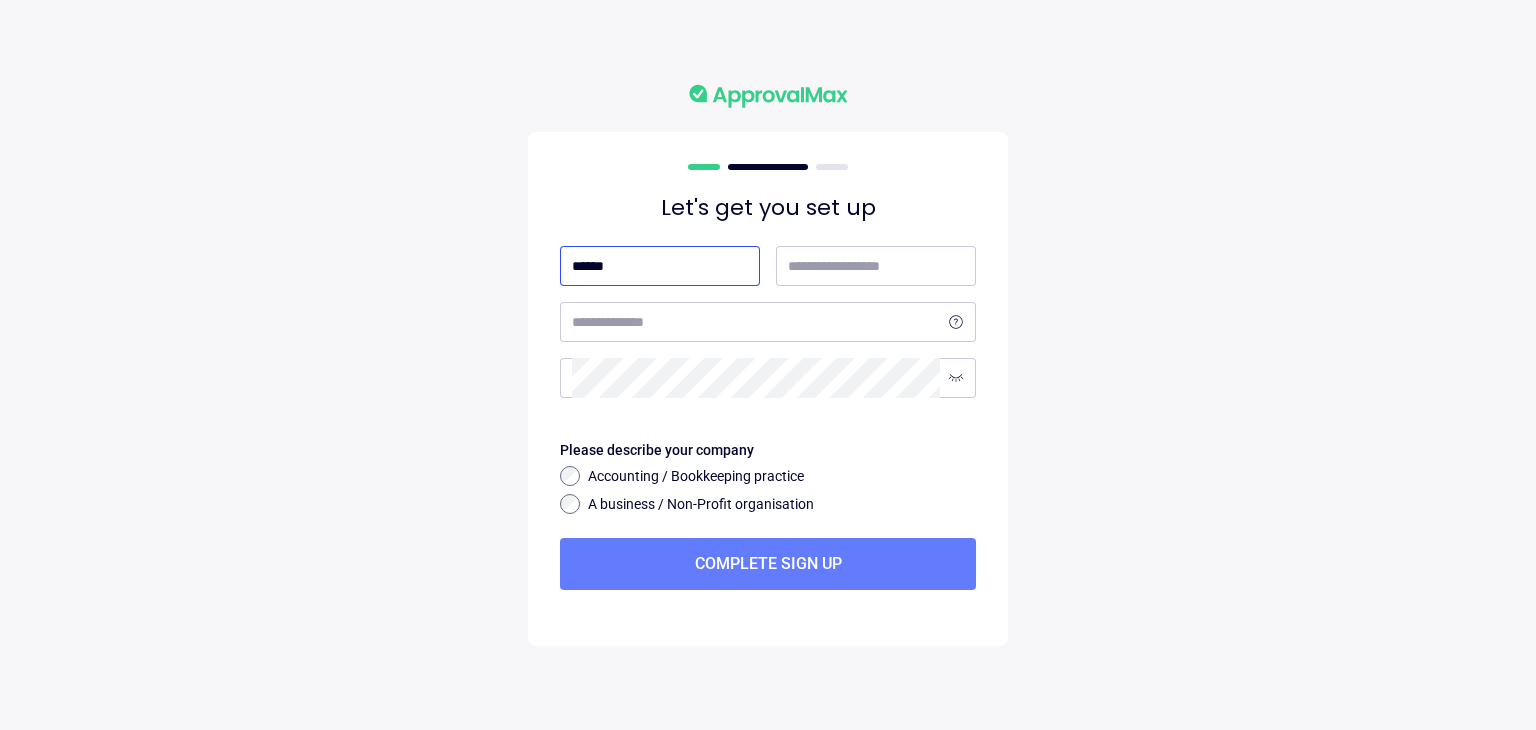 type on "*****" 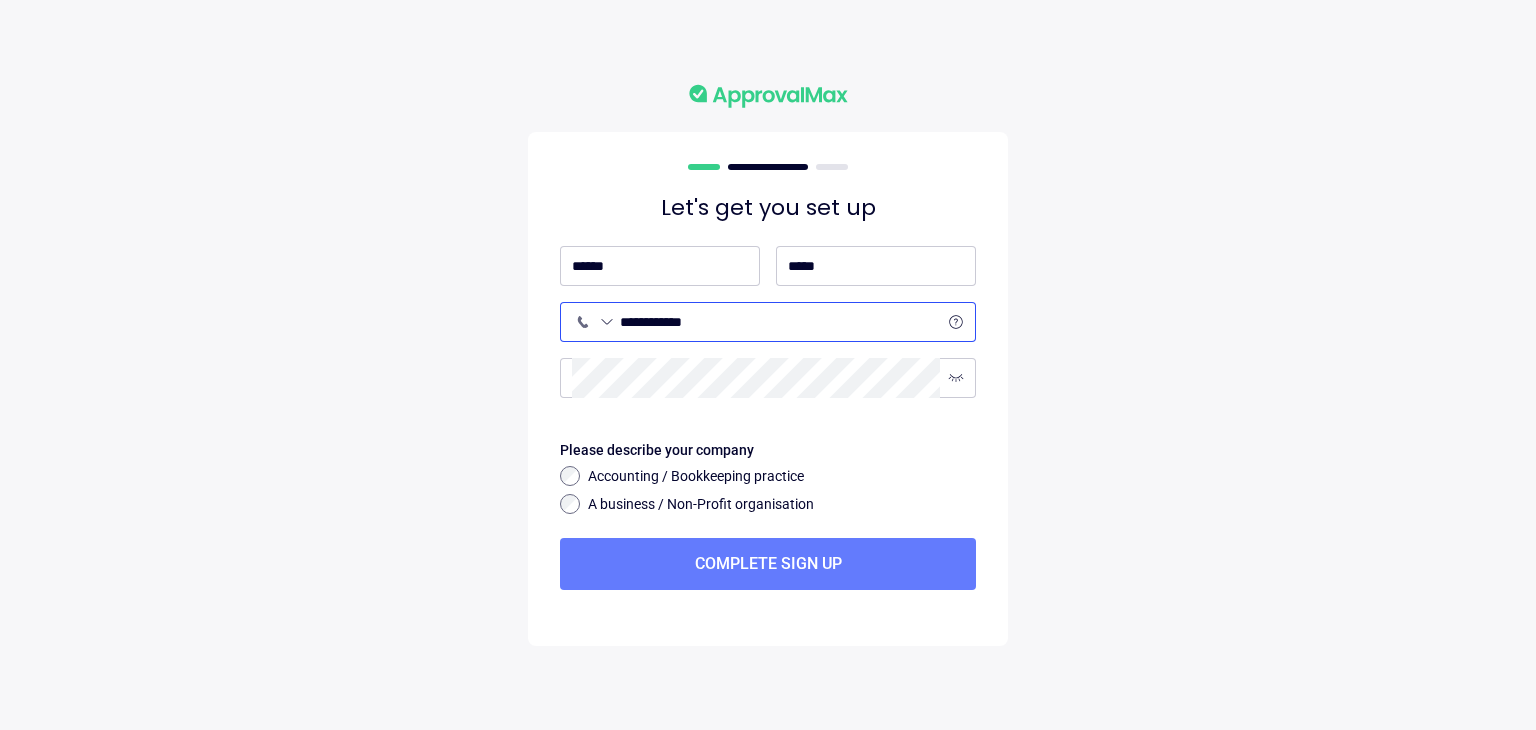 drag, startPoint x: 688, startPoint y: 318, endPoint x: 557, endPoint y: 320, distance: 131.01526 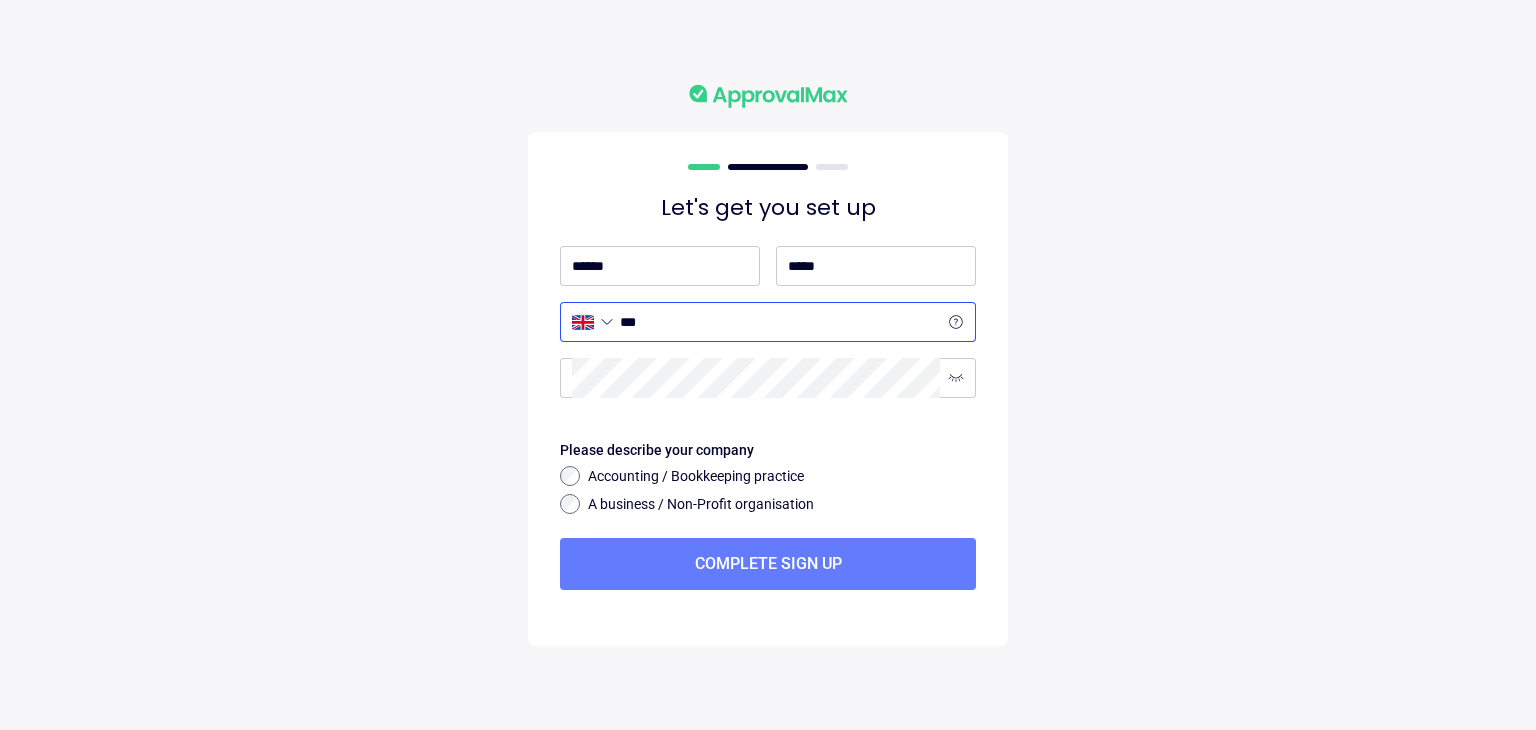 click on "***" at bounding box center [780, 322] 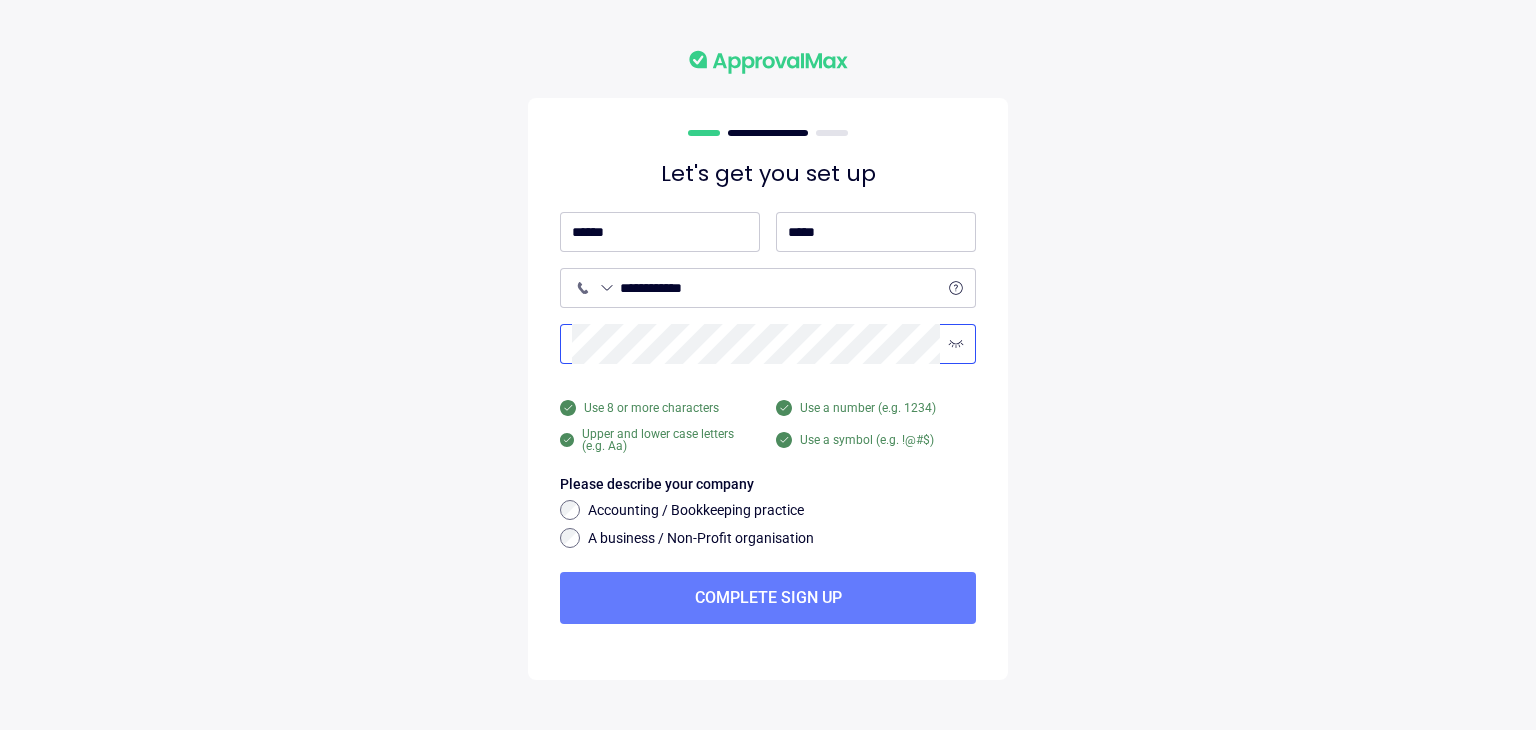 click at bounding box center (956, 288) 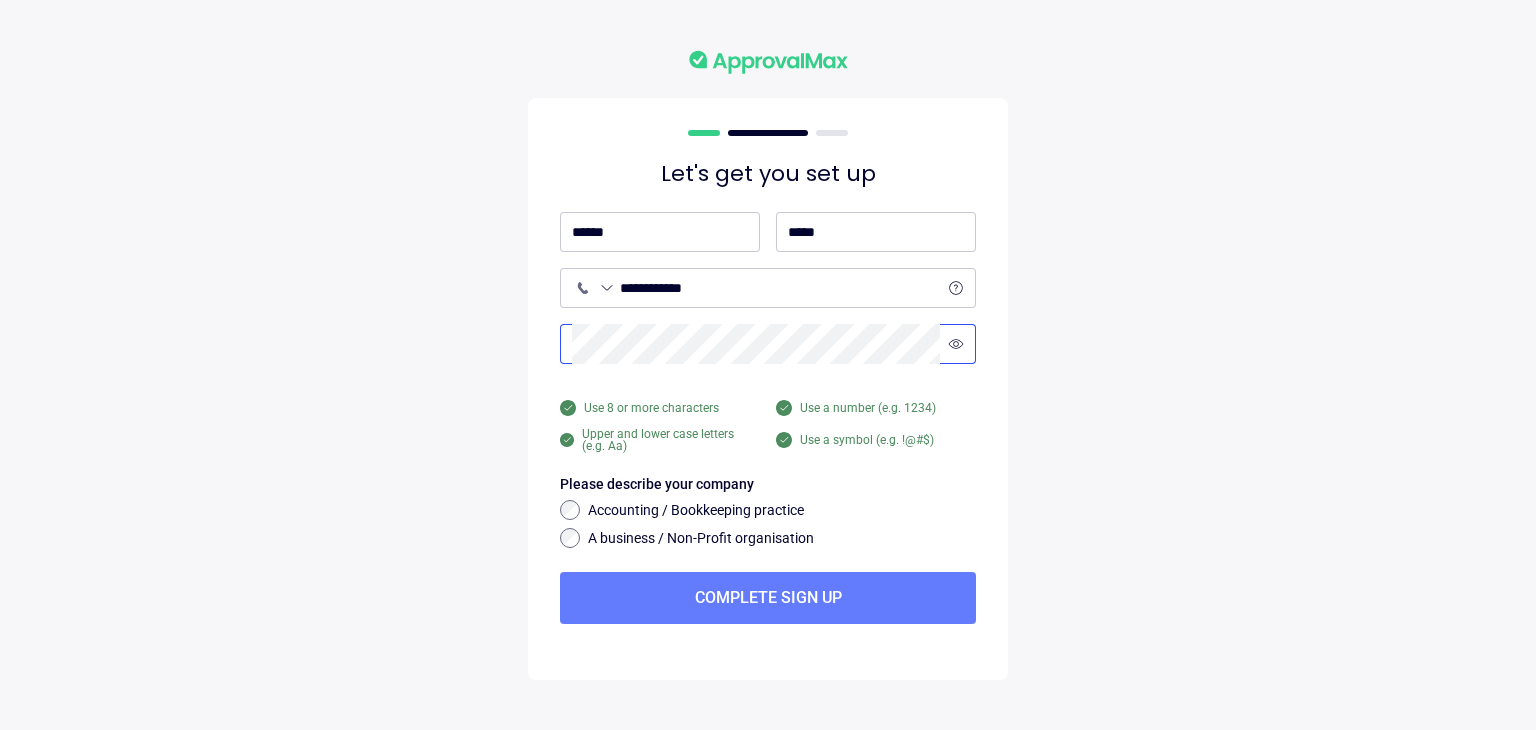 click at bounding box center (956, 344) 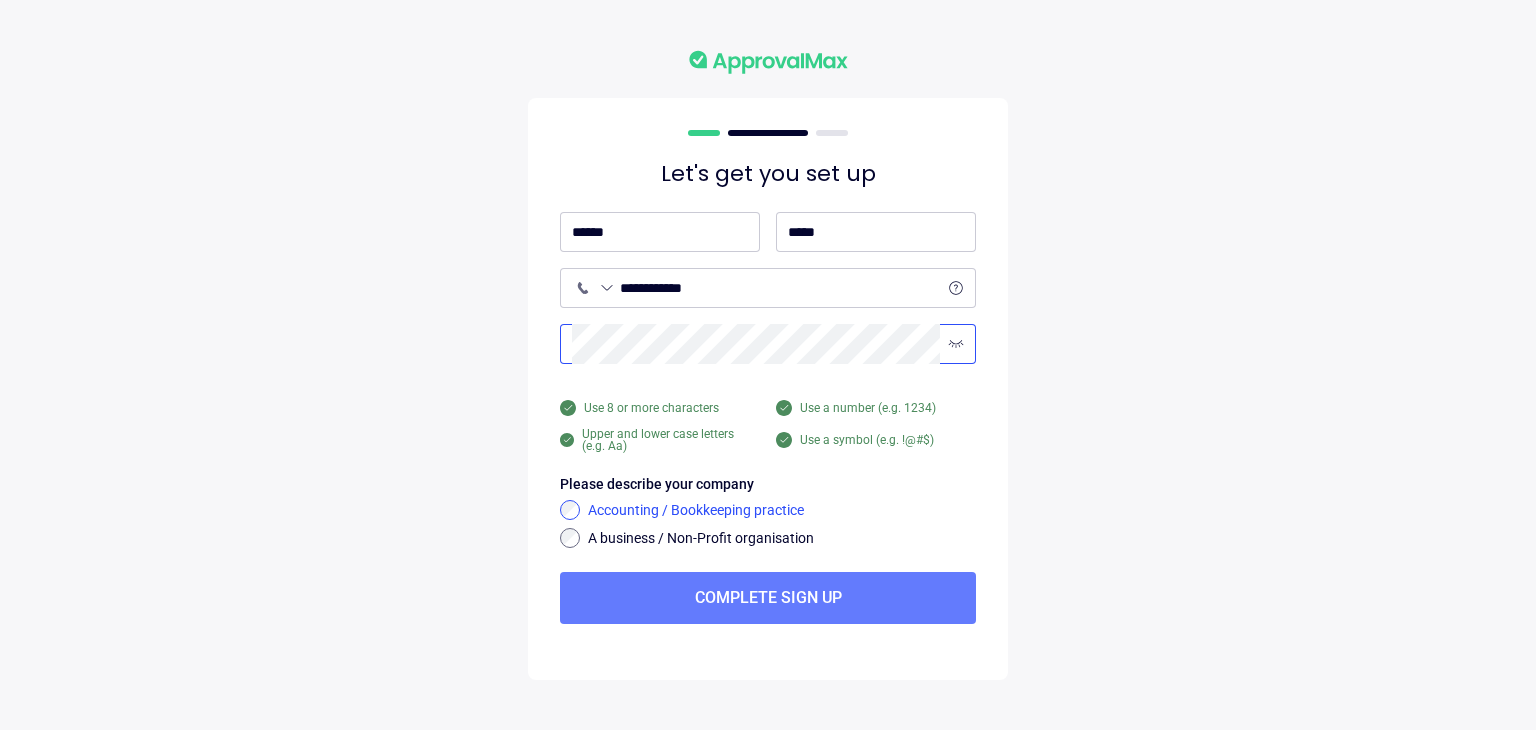 click on "Accounting / Bookkeeping practice" at bounding box center (782, 511) 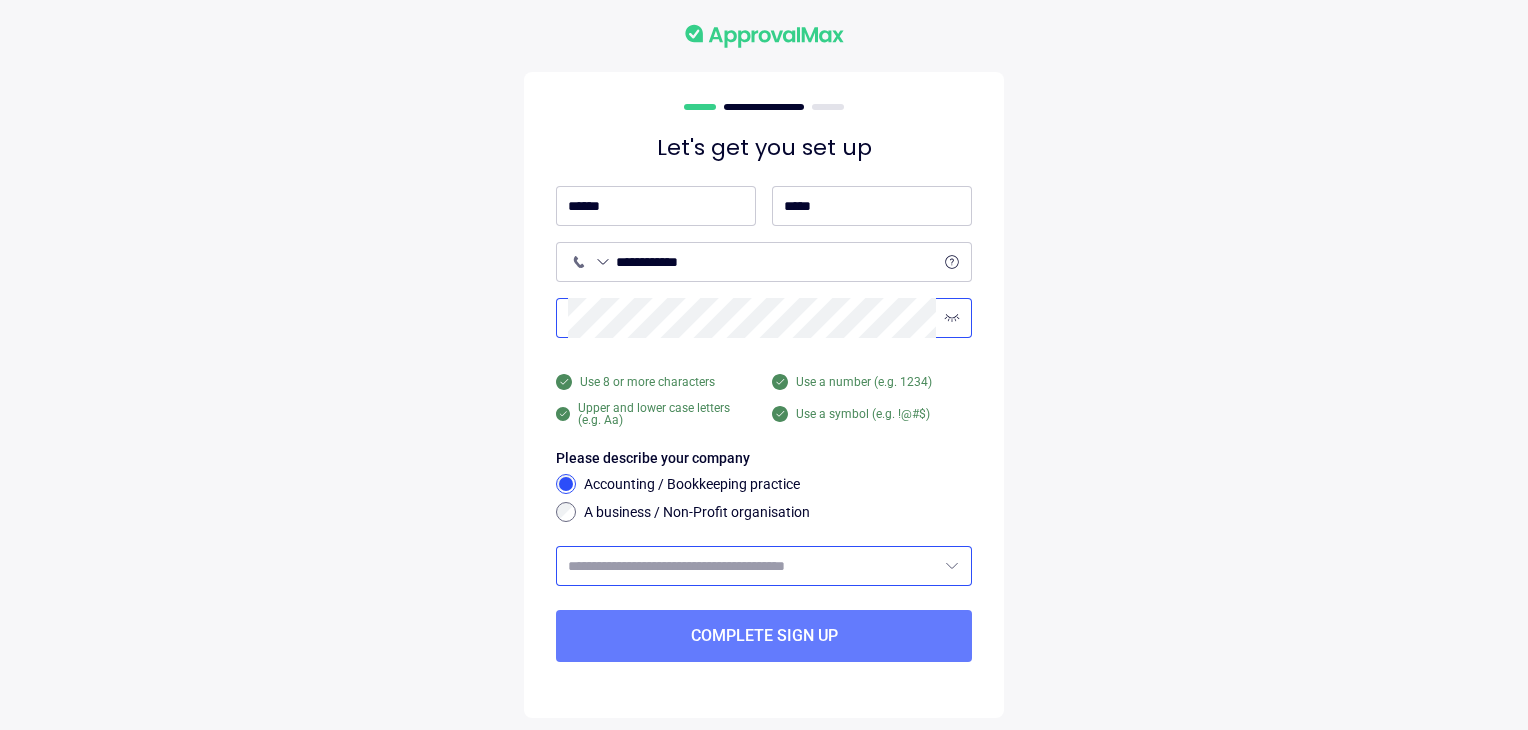 click at bounding box center (752, 566) 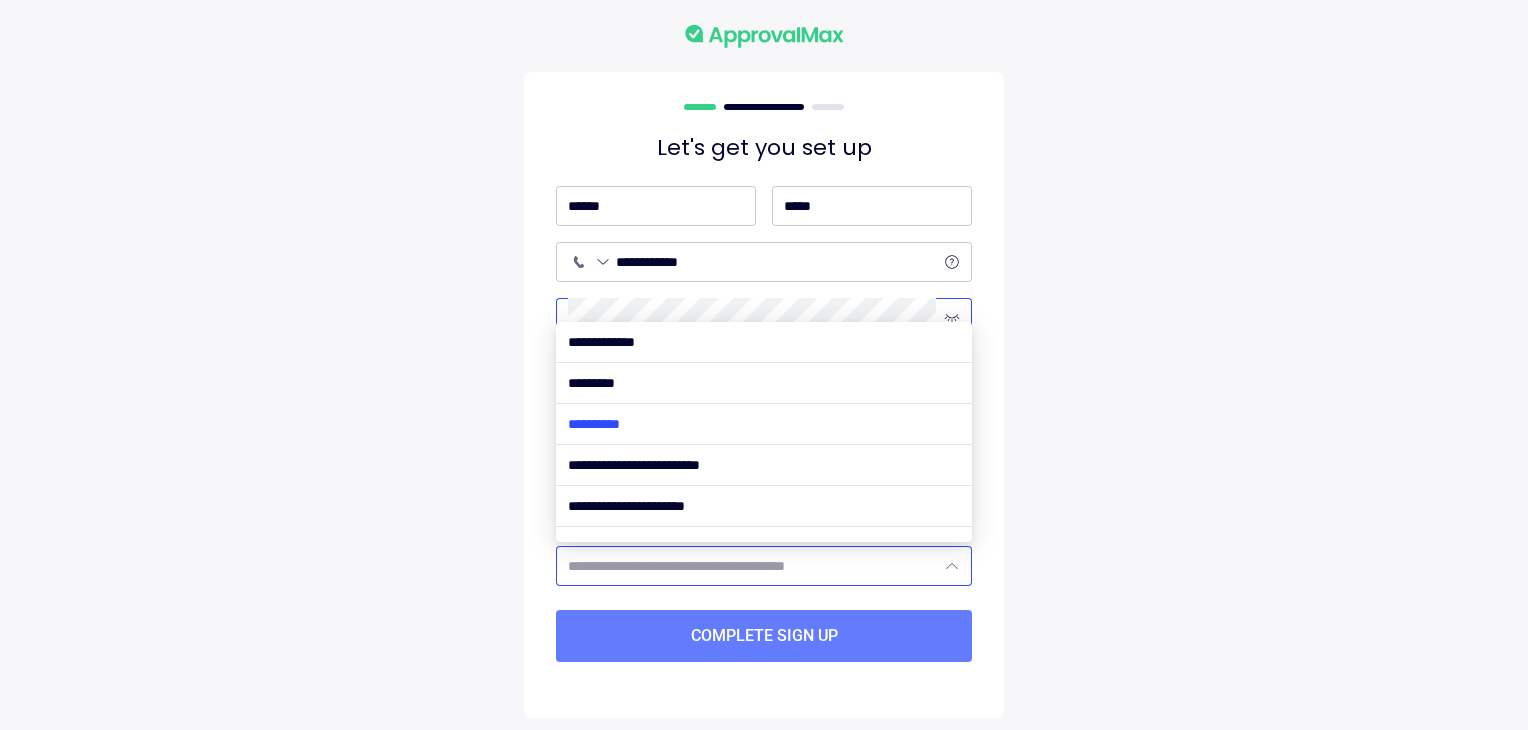 click at bounding box center [764, 424] 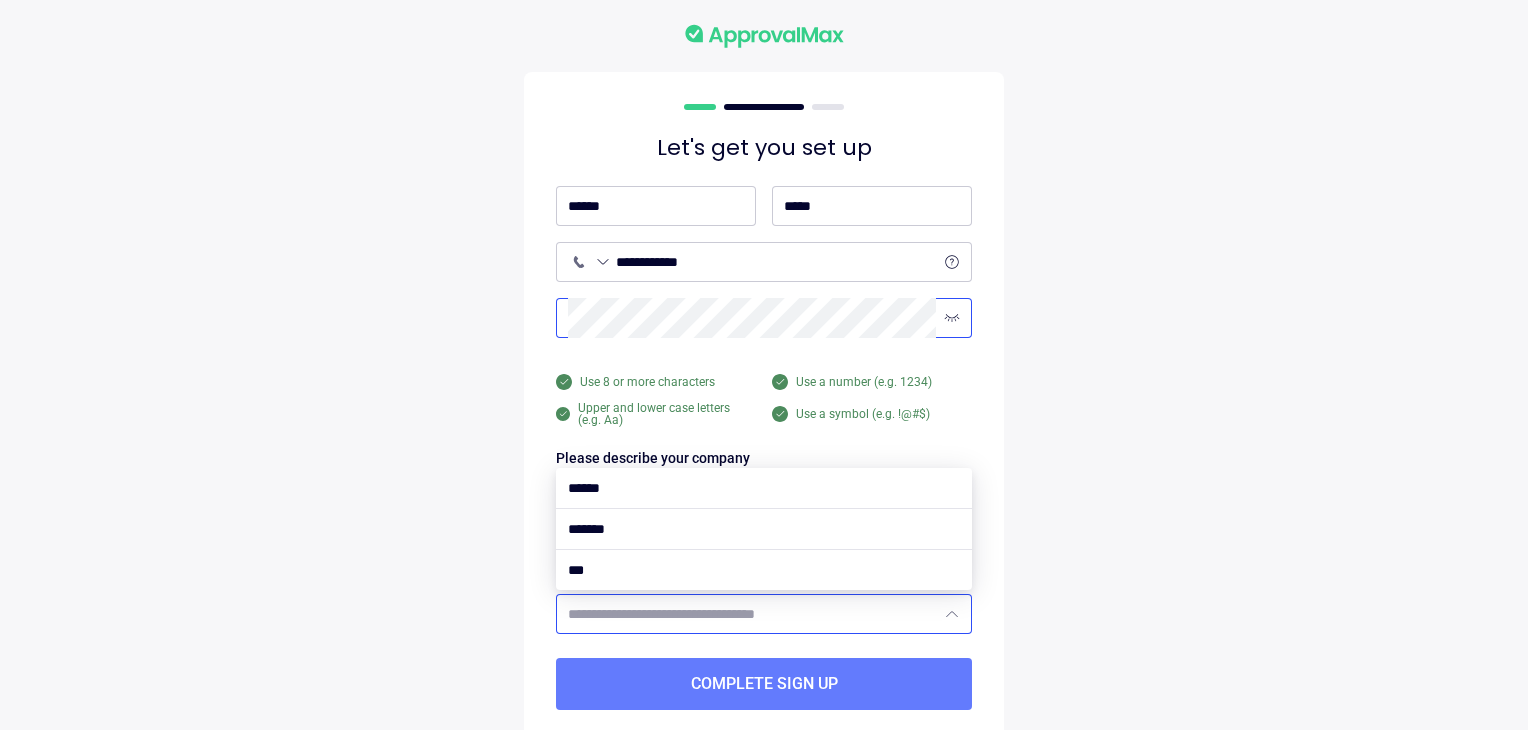 click at bounding box center (752, 614) 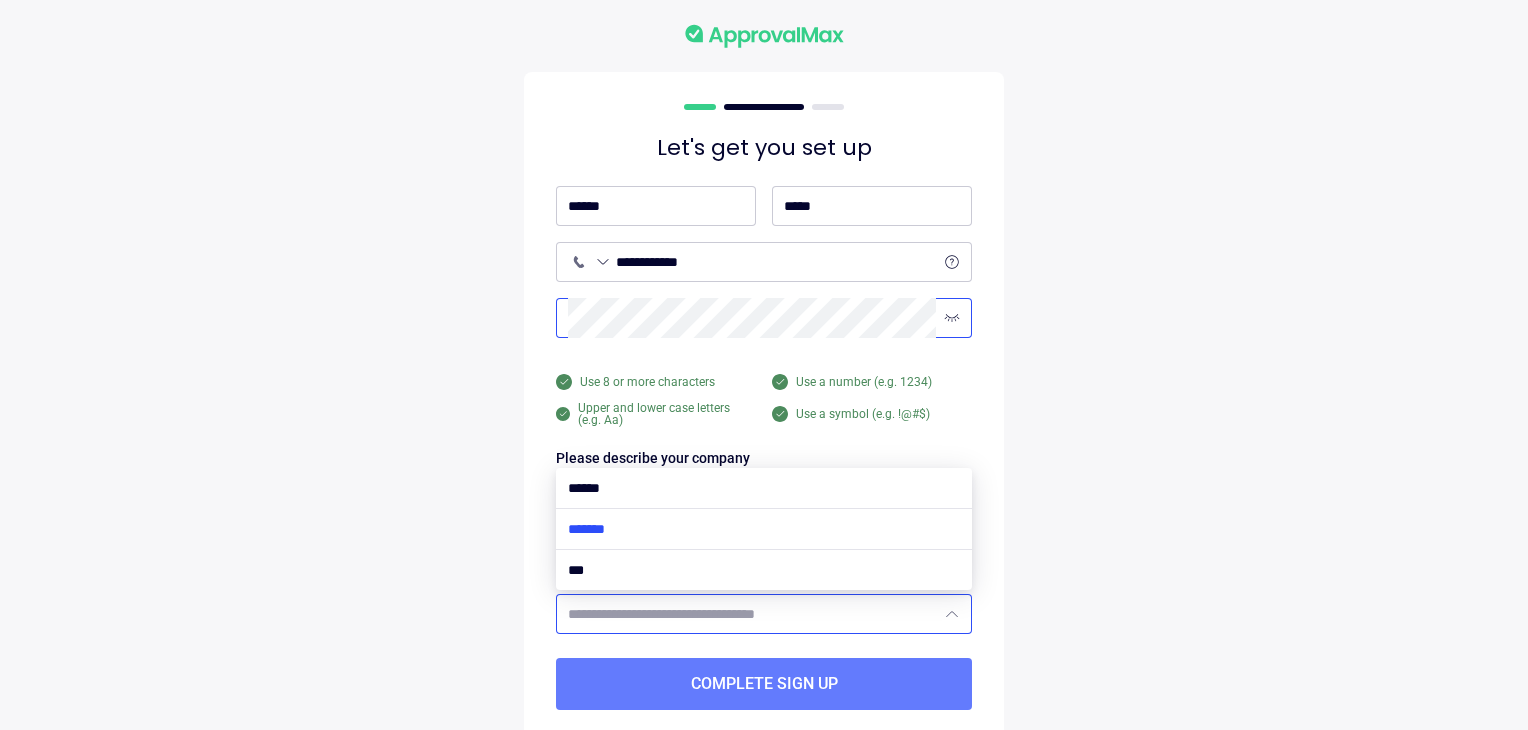 click at bounding box center [764, 529] 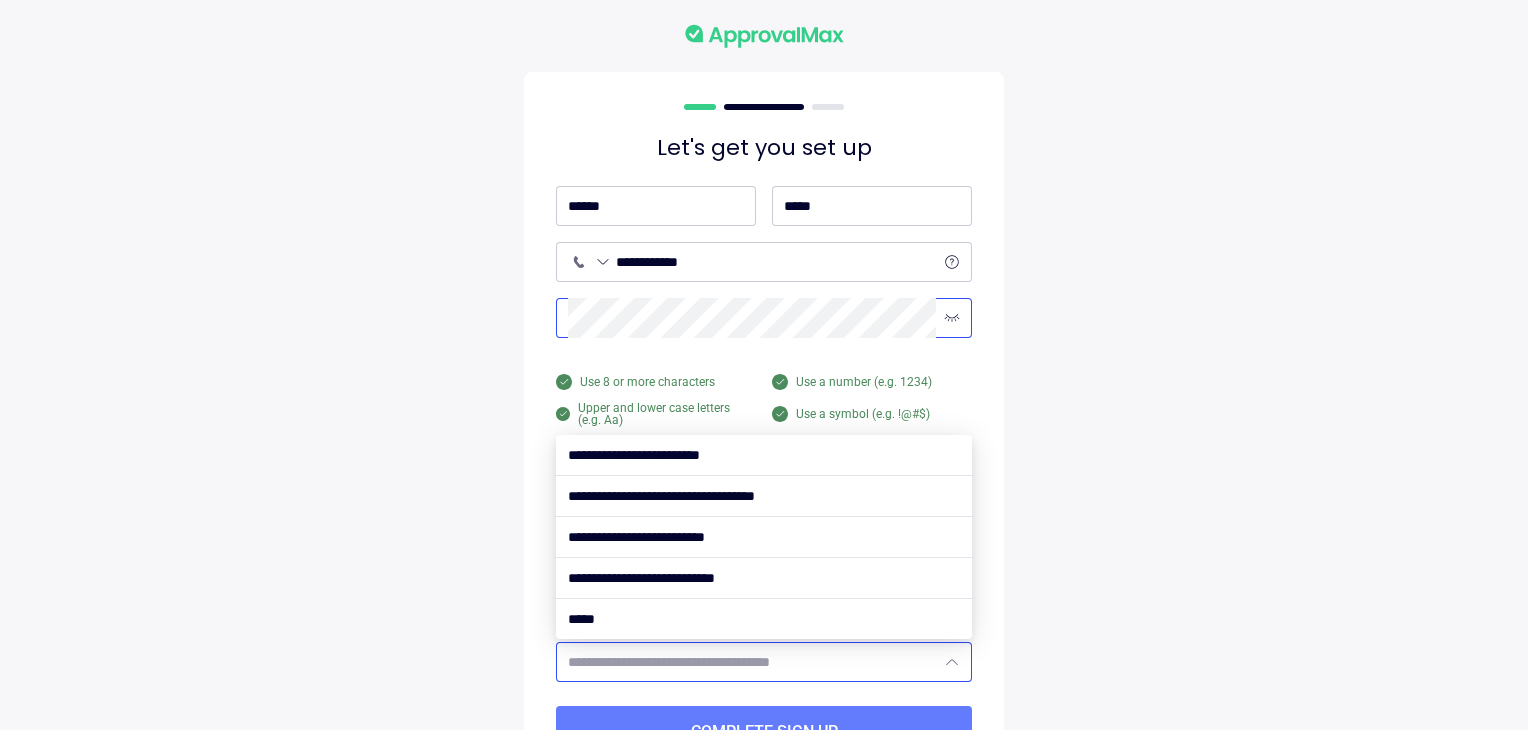 click at bounding box center (752, 662) 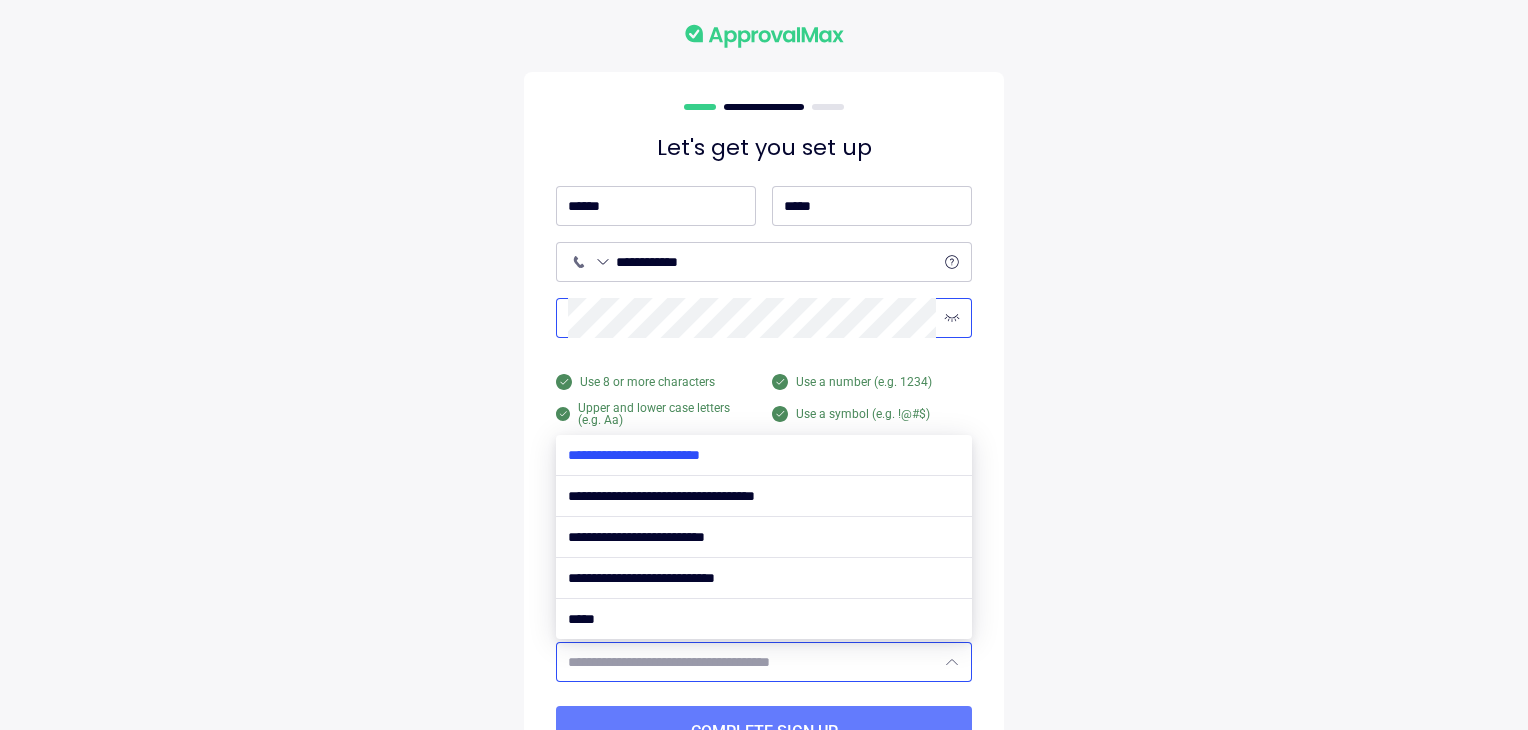 click at bounding box center [764, 455] 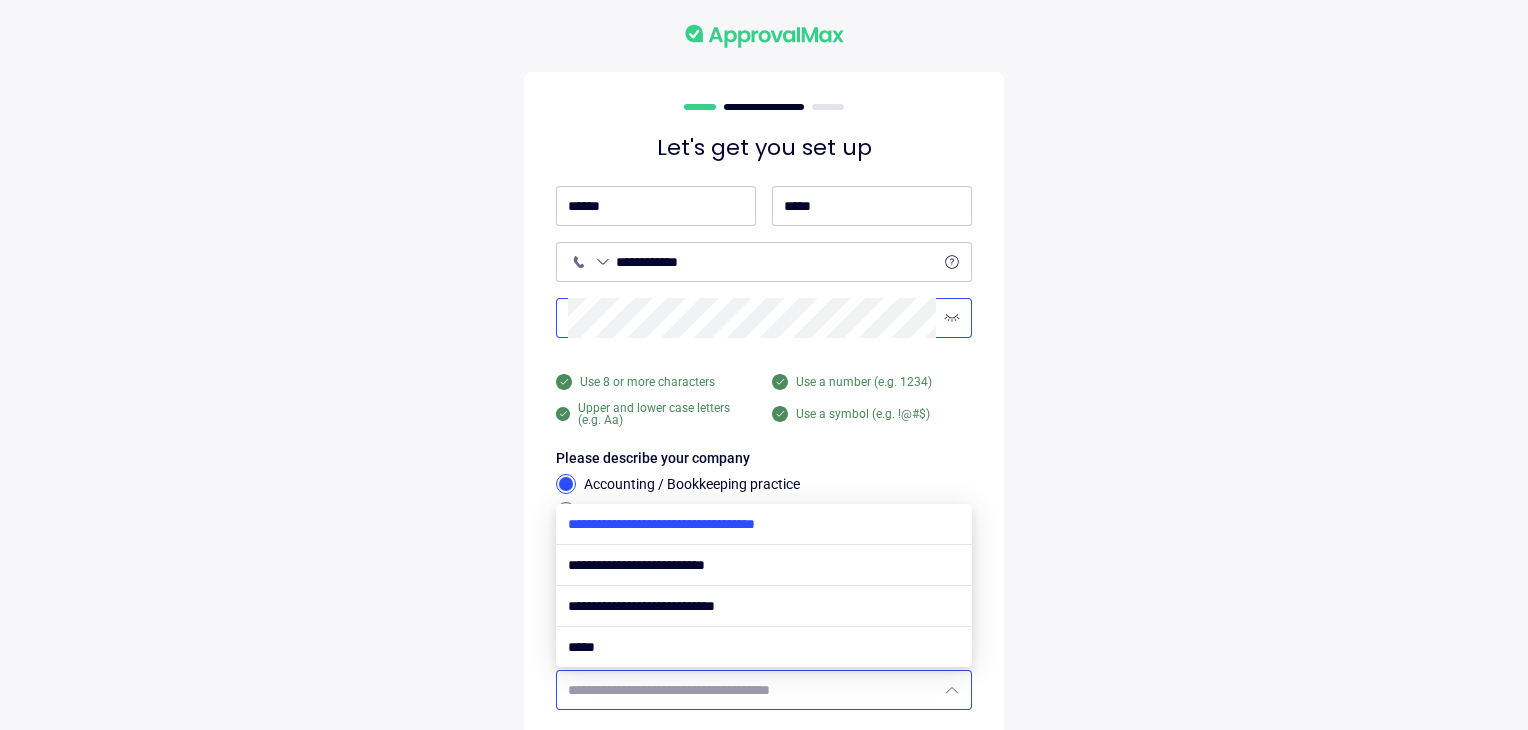 click at bounding box center (764, 524) 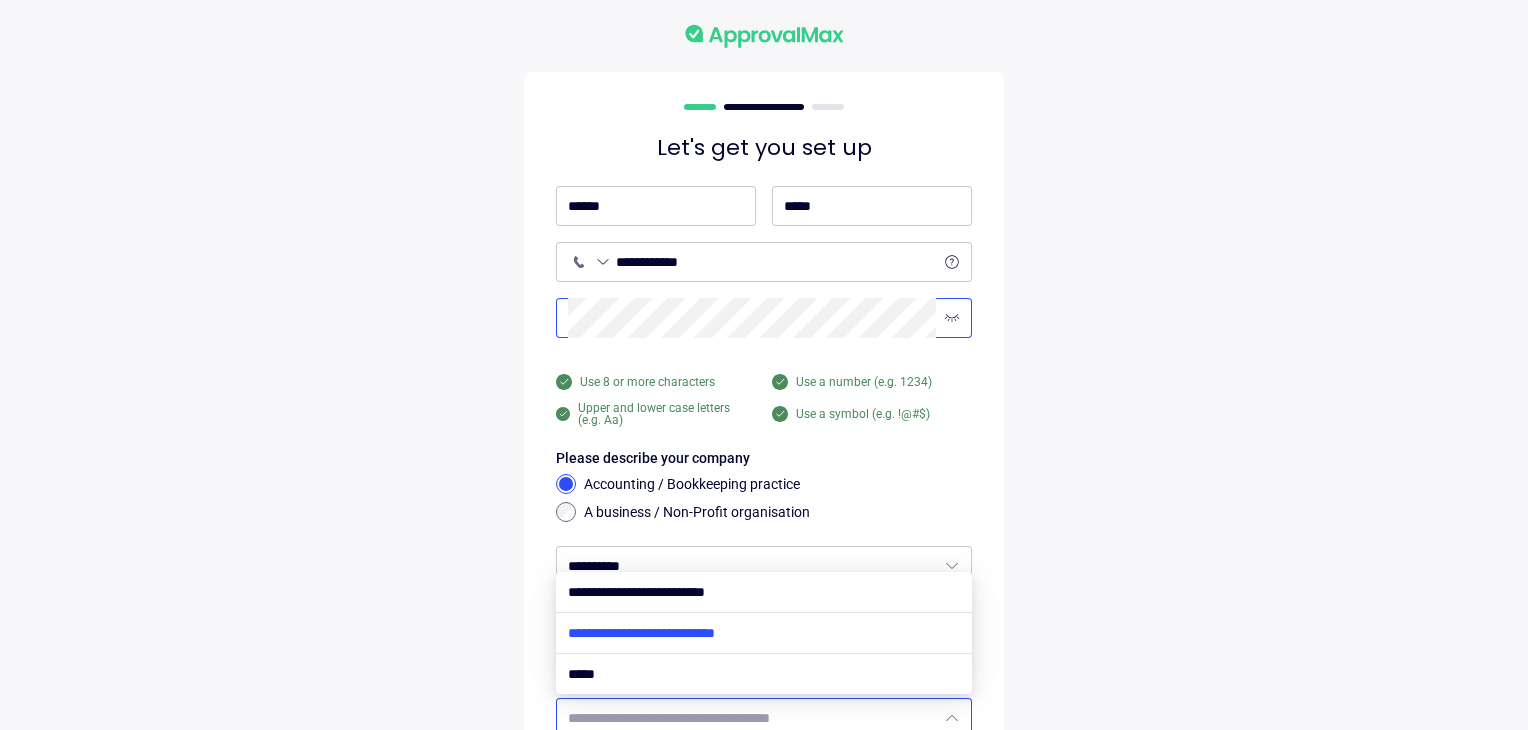 click at bounding box center [764, 633] 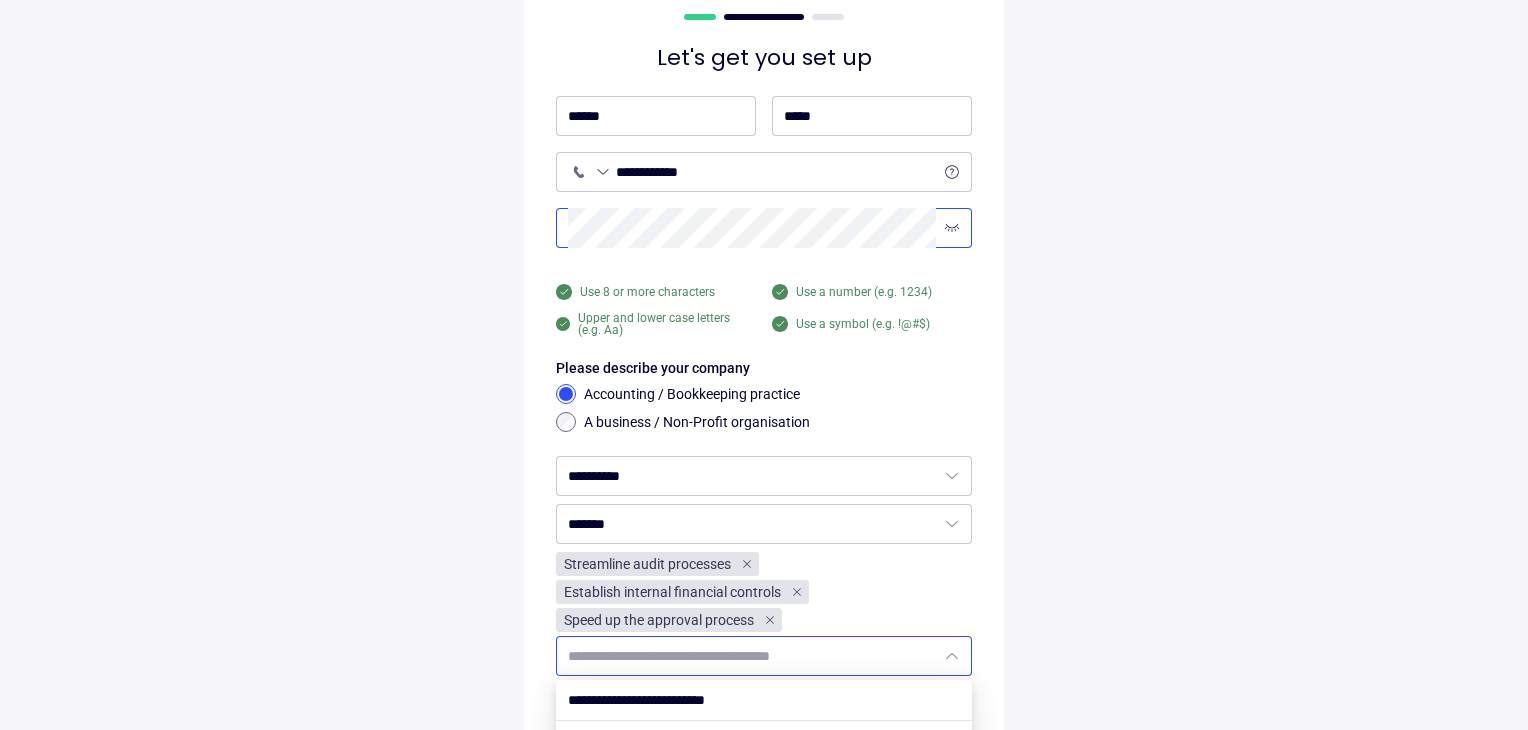 scroll, scrollTop: 192, scrollLeft: 0, axis: vertical 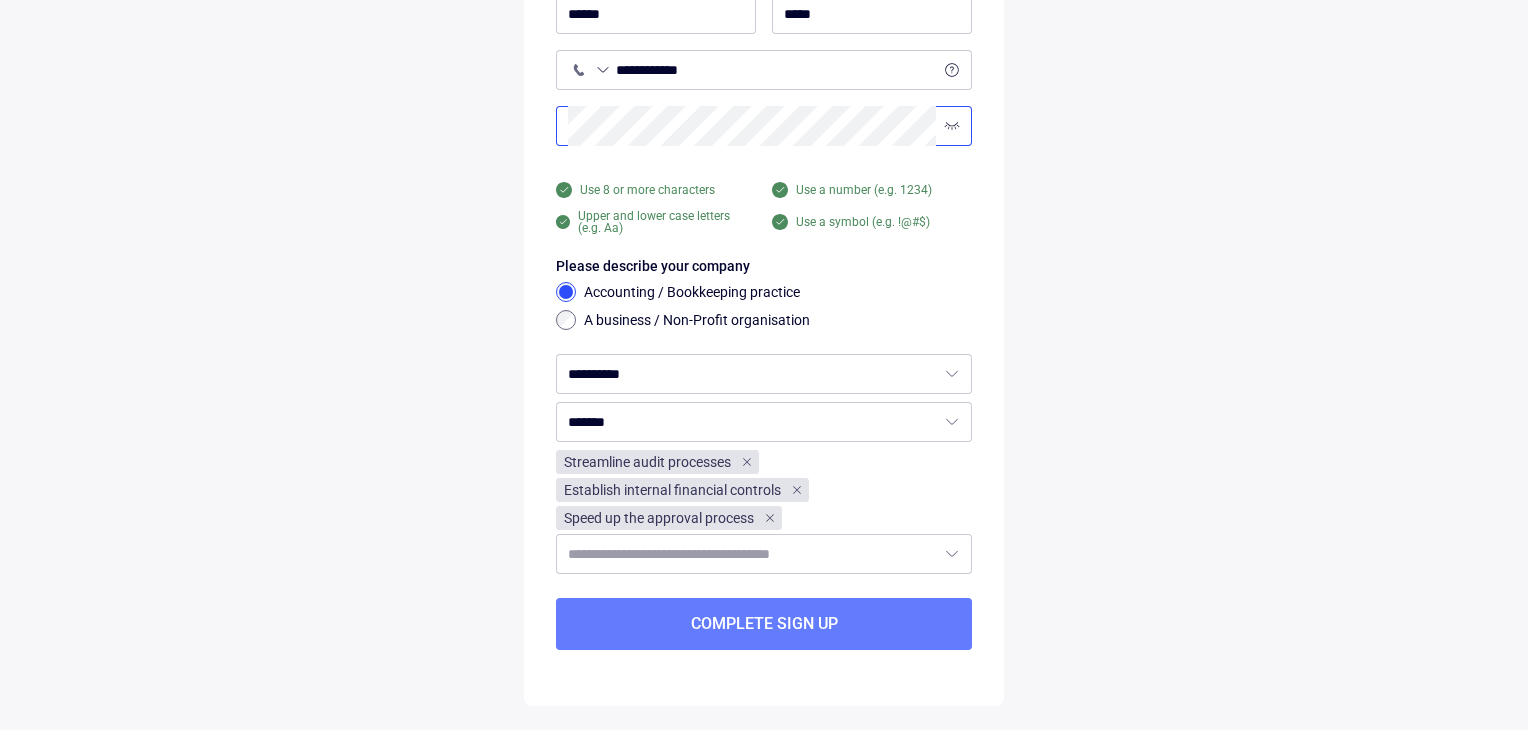 click on "Let's get you set up [PHONE]" at bounding box center (764, 269) 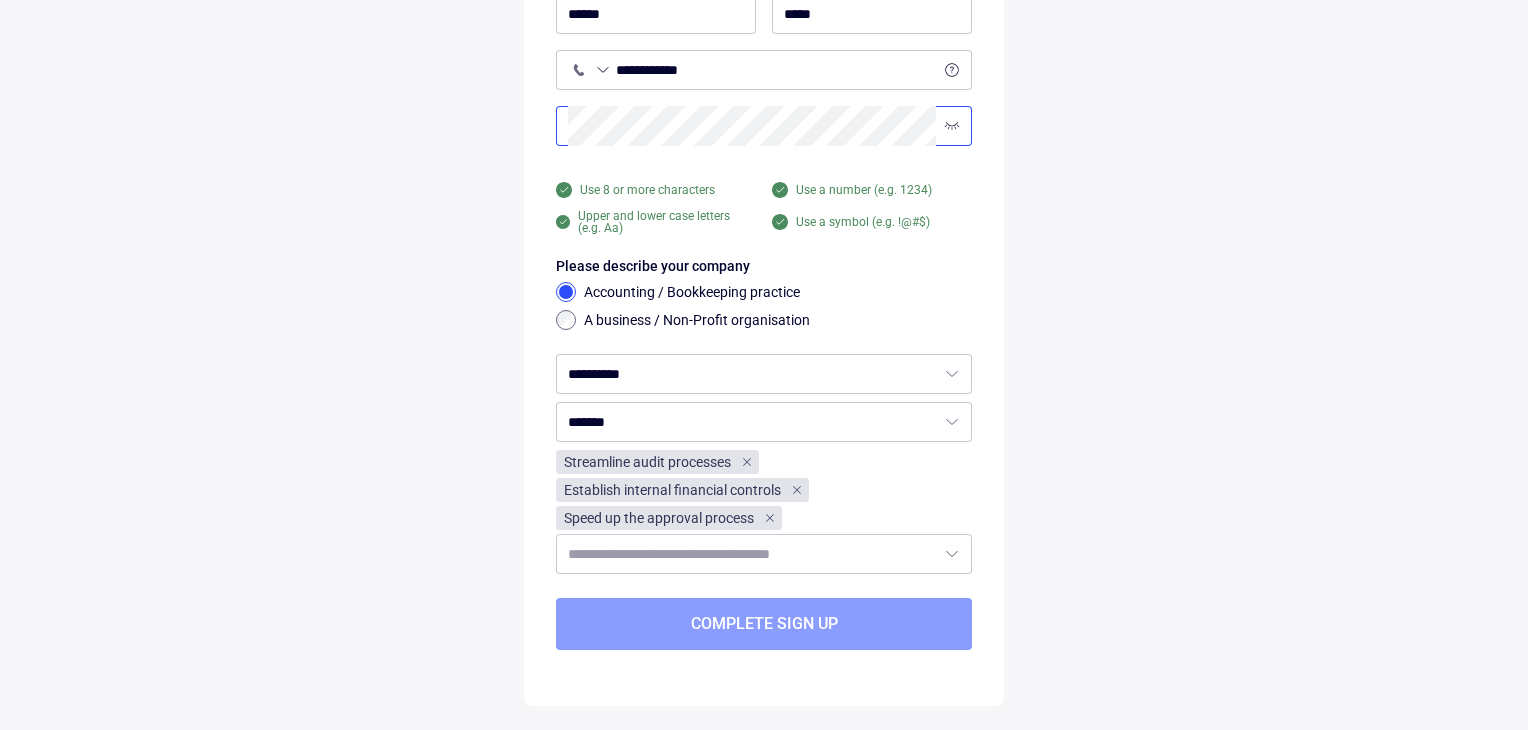 click on "Complete sign up" at bounding box center (764, 624) 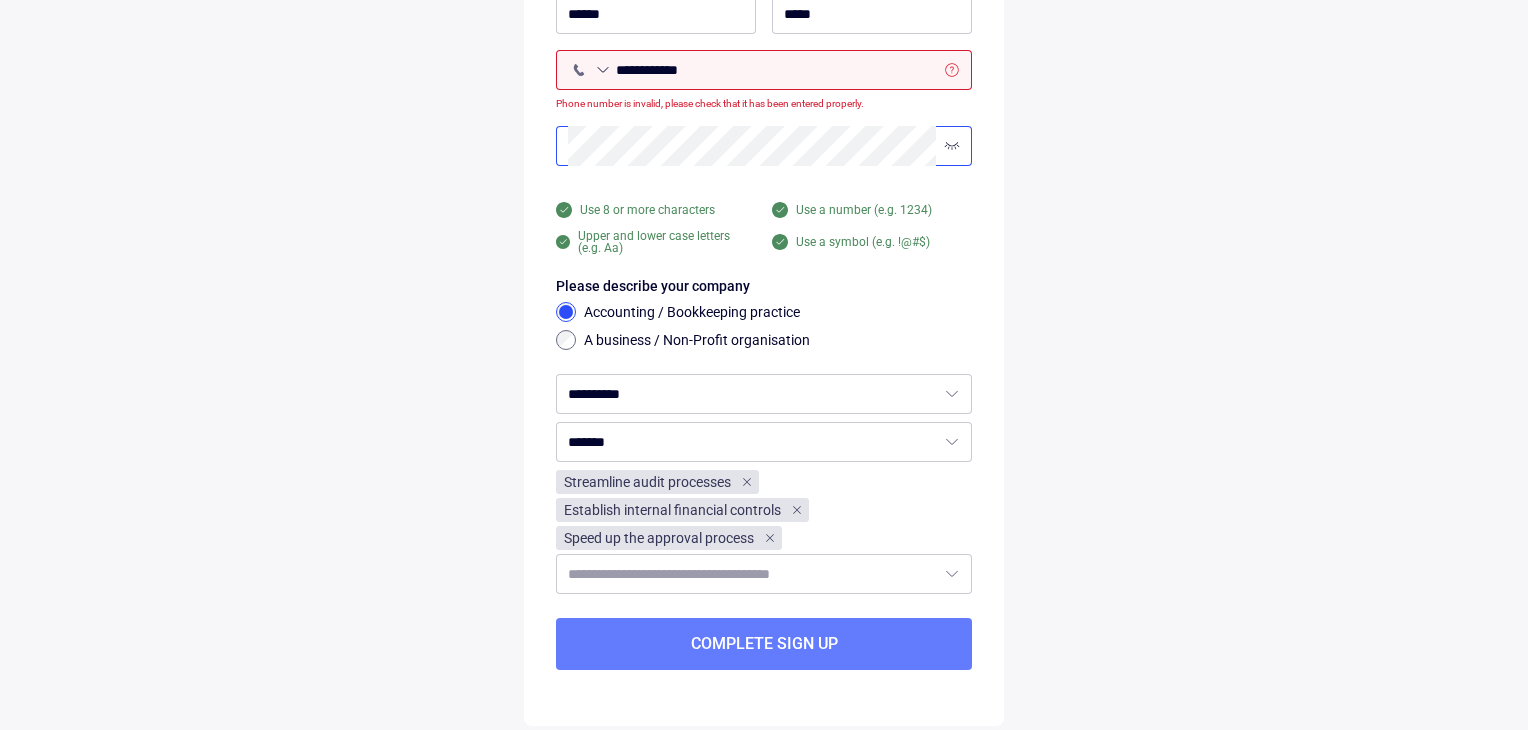 scroll, scrollTop: 0, scrollLeft: 0, axis: both 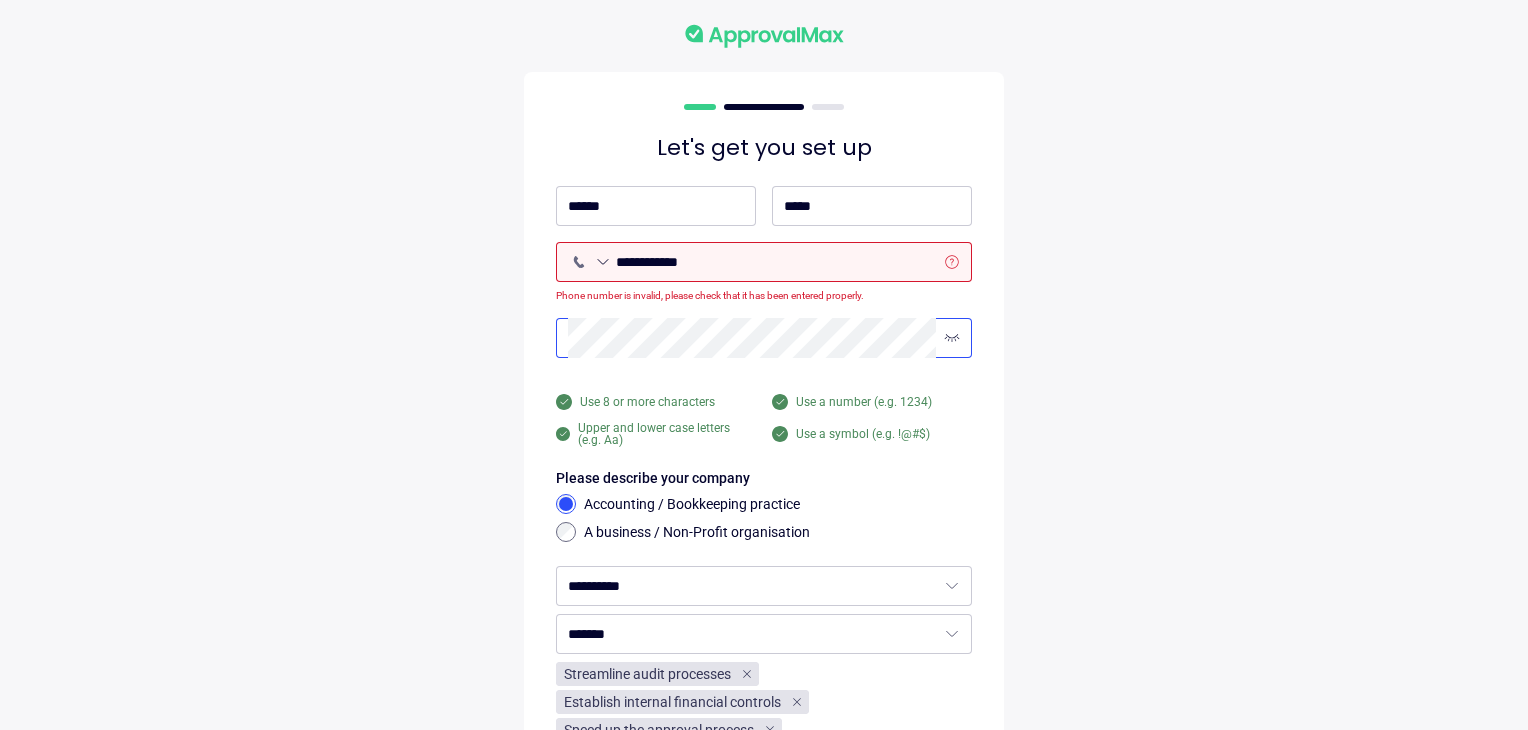 click on "**********" at bounding box center (776, 262) 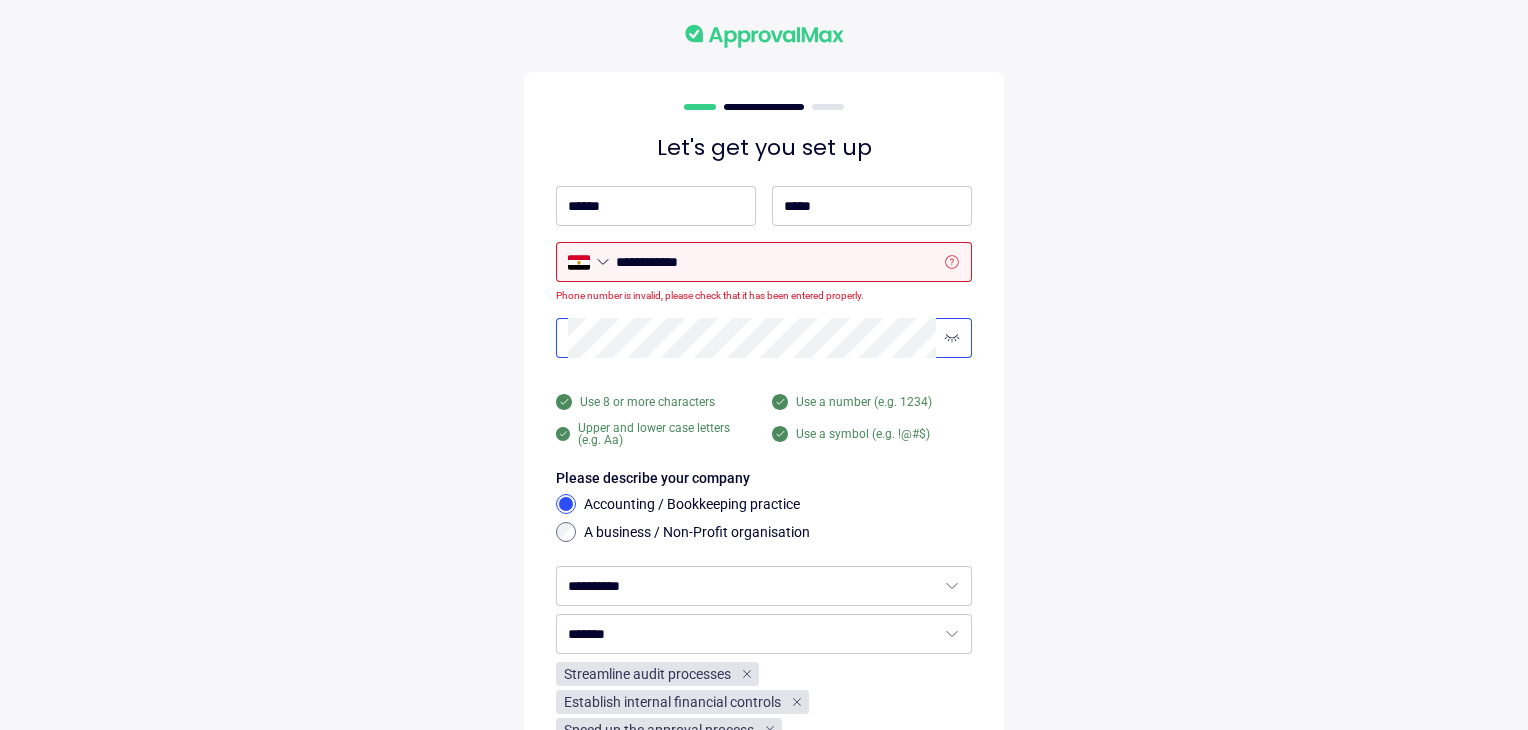 drag, startPoint x: 724, startPoint y: 264, endPoint x: 521, endPoint y: 256, distance: 203.15758 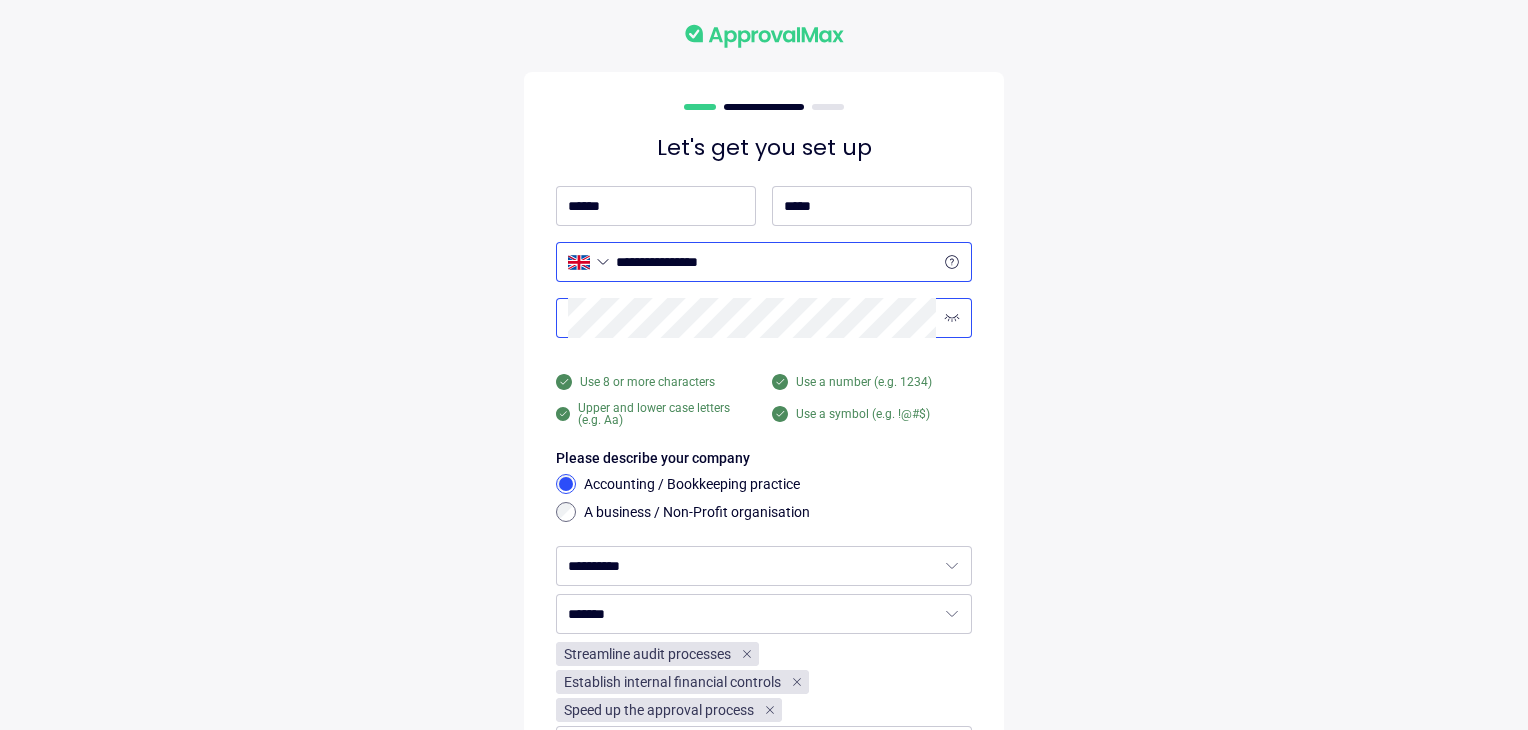 type on "**********" 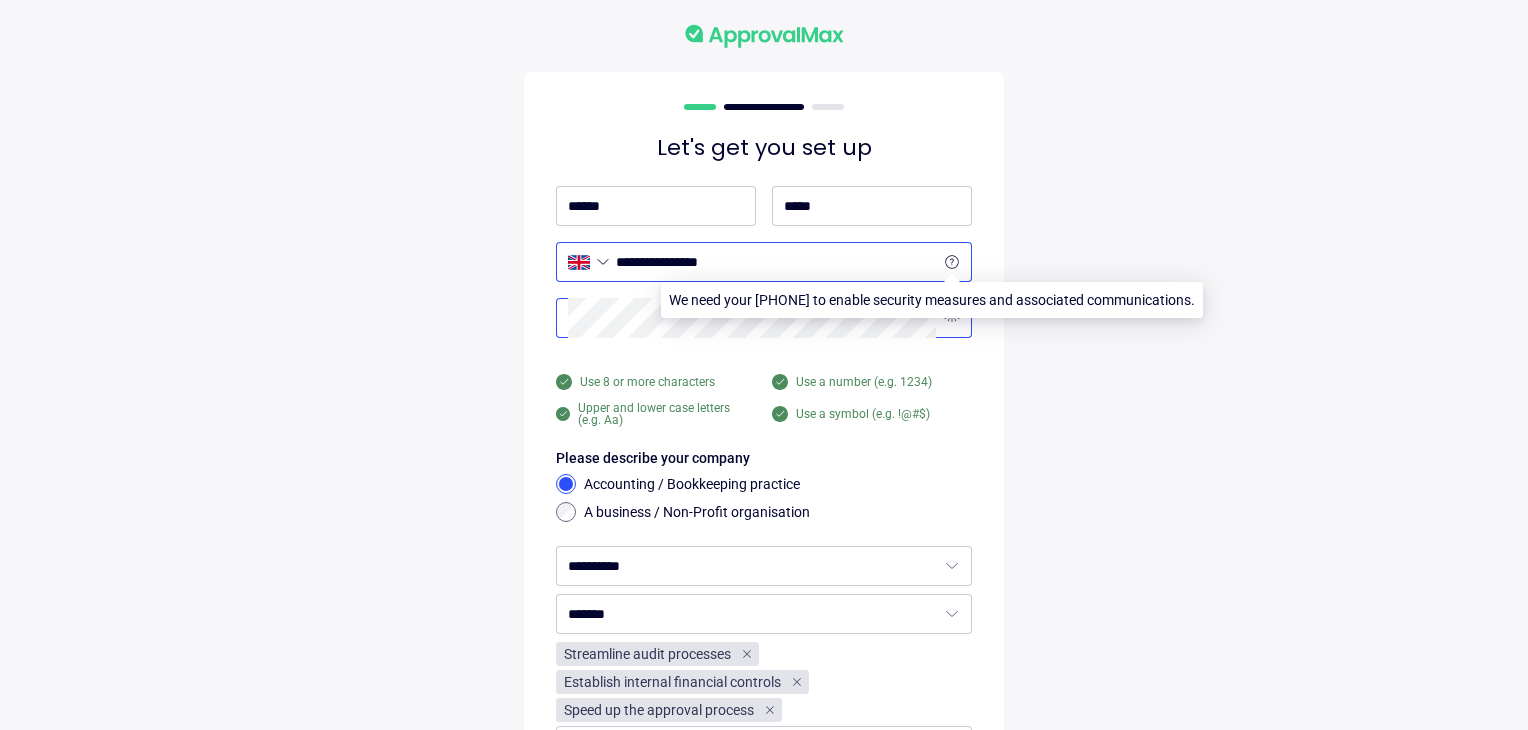 click at bounding box center (952, 262) 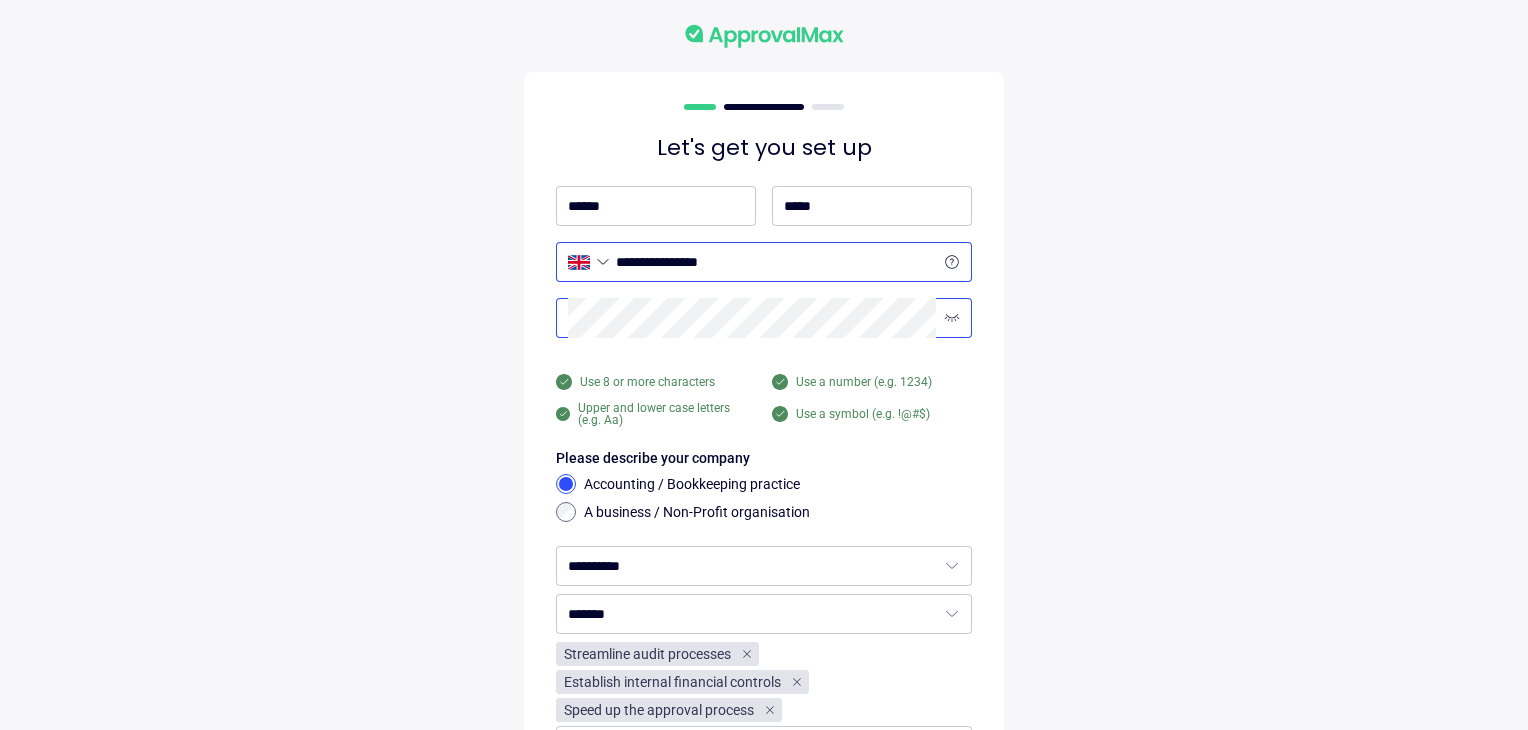 click on "Let's get you set up [PHONE]" at bounding box center (764, 461) 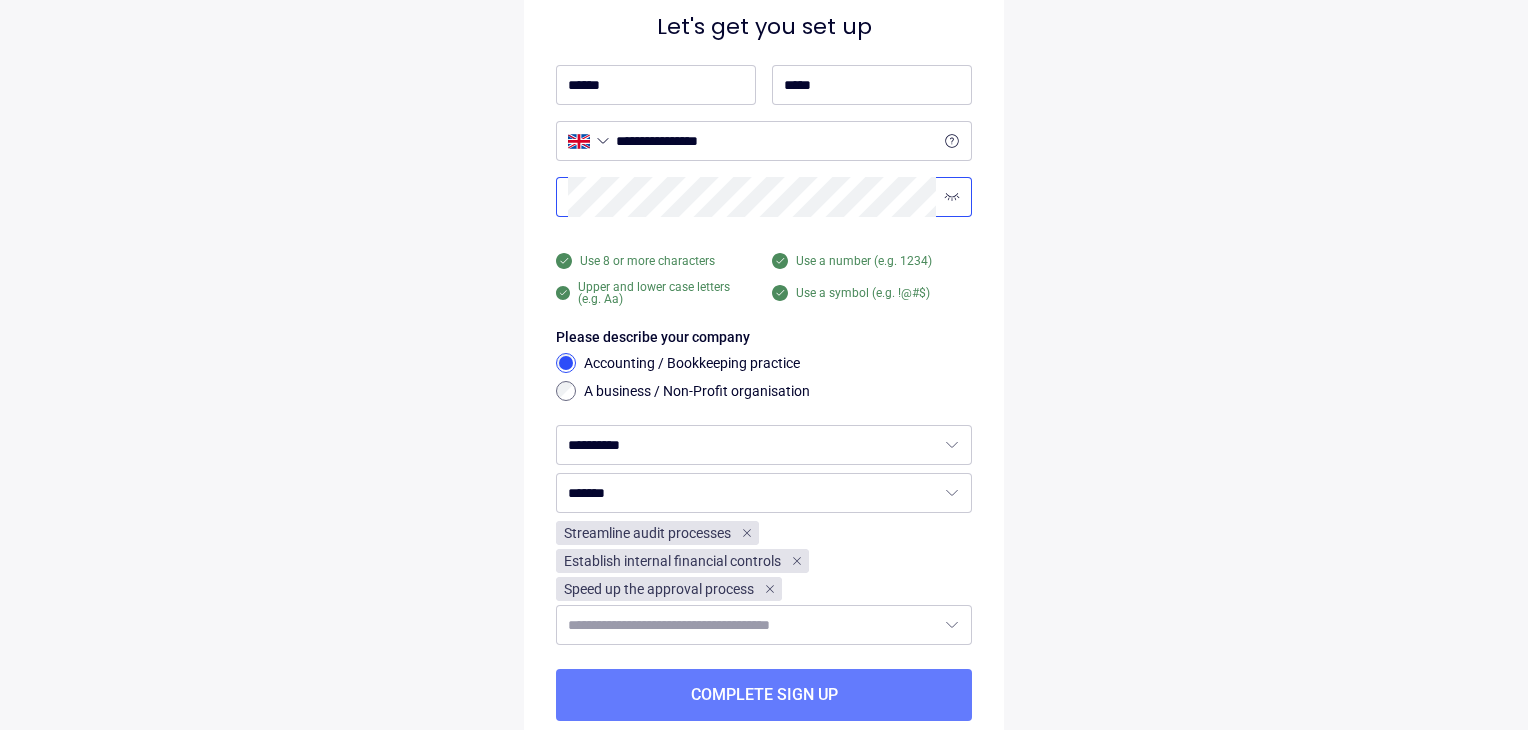 scroll, scrollTop: 192, scrollLeft: 0, axis: vertical 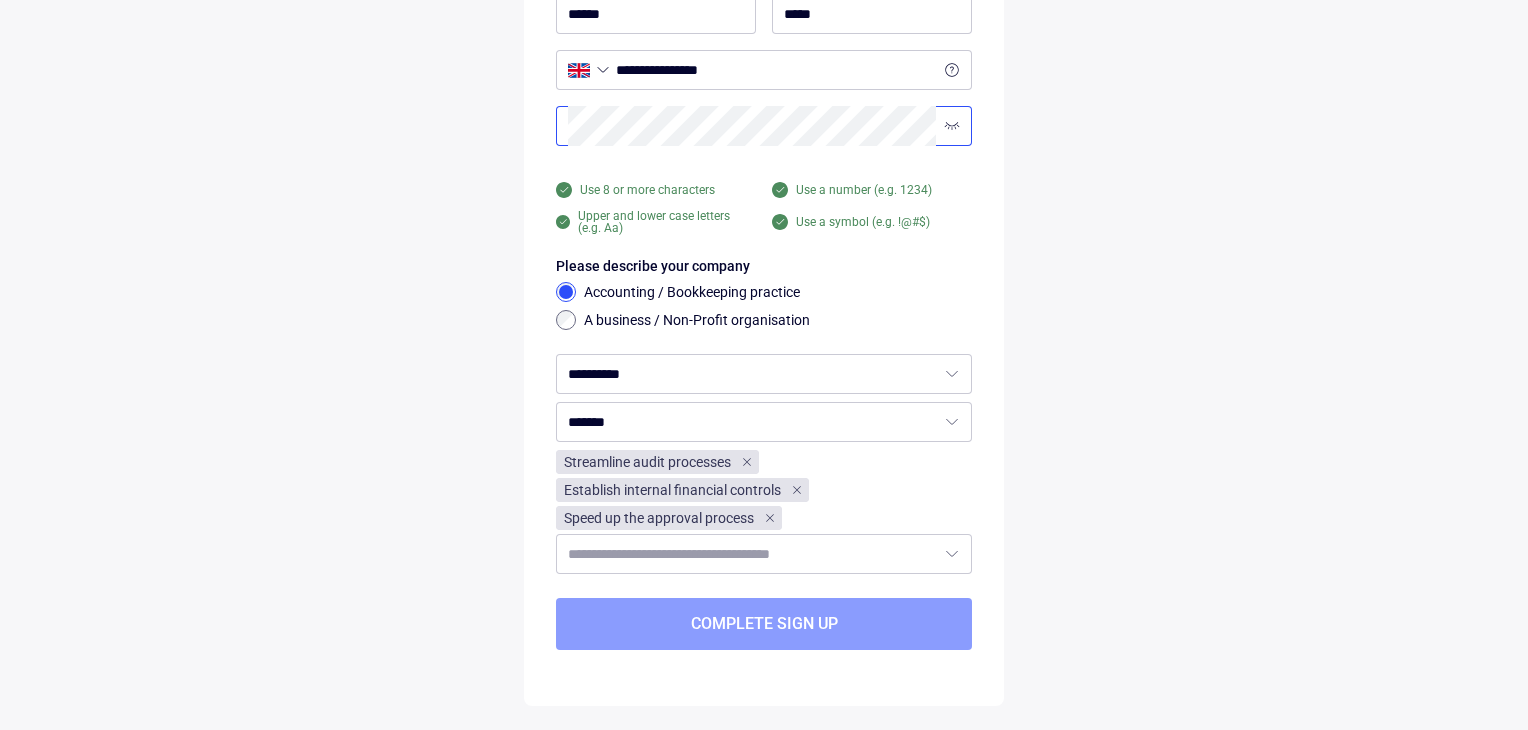 click on "Complete sign up" at bounding box center [764, 624] 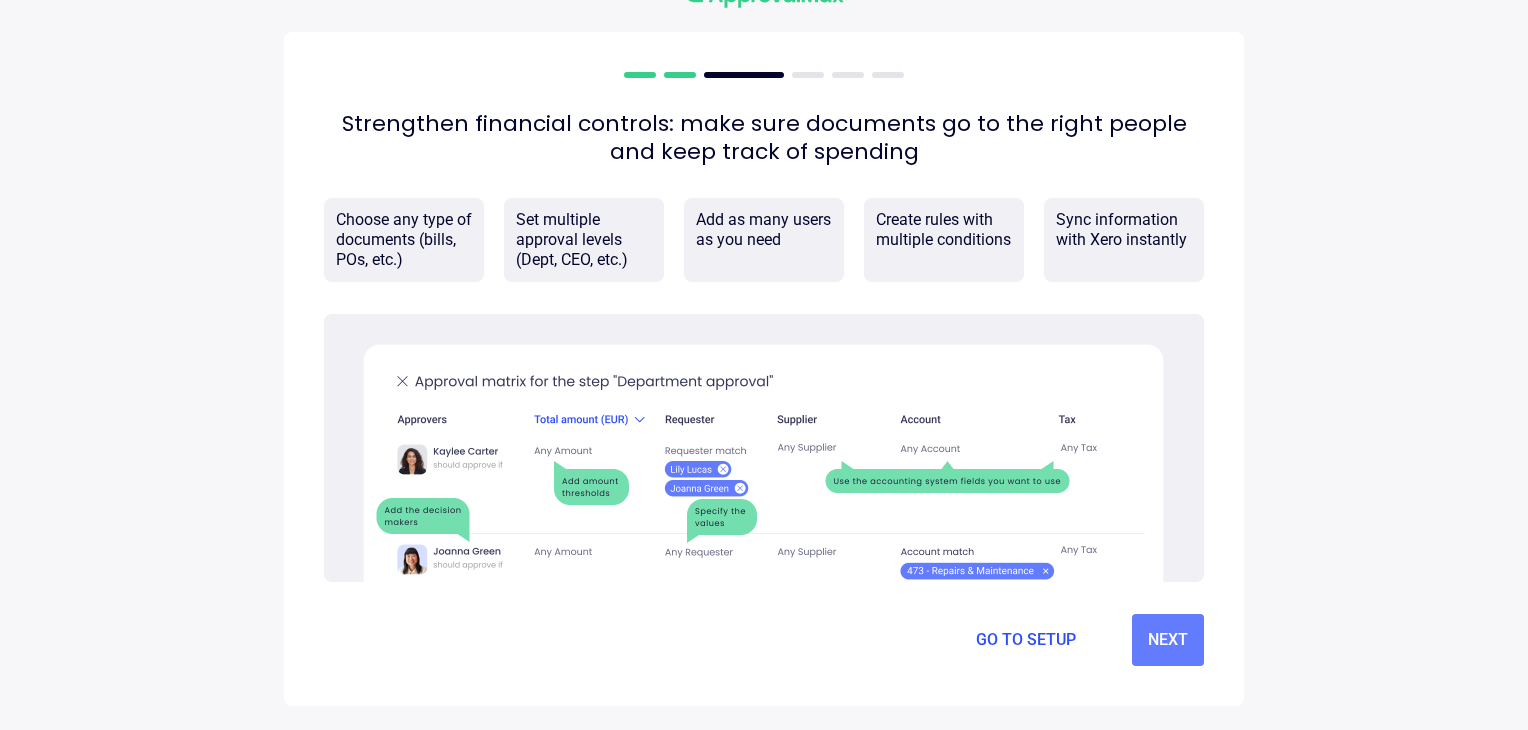 scroll, scrollTop: 0, scrollLeft: 0, axis: both 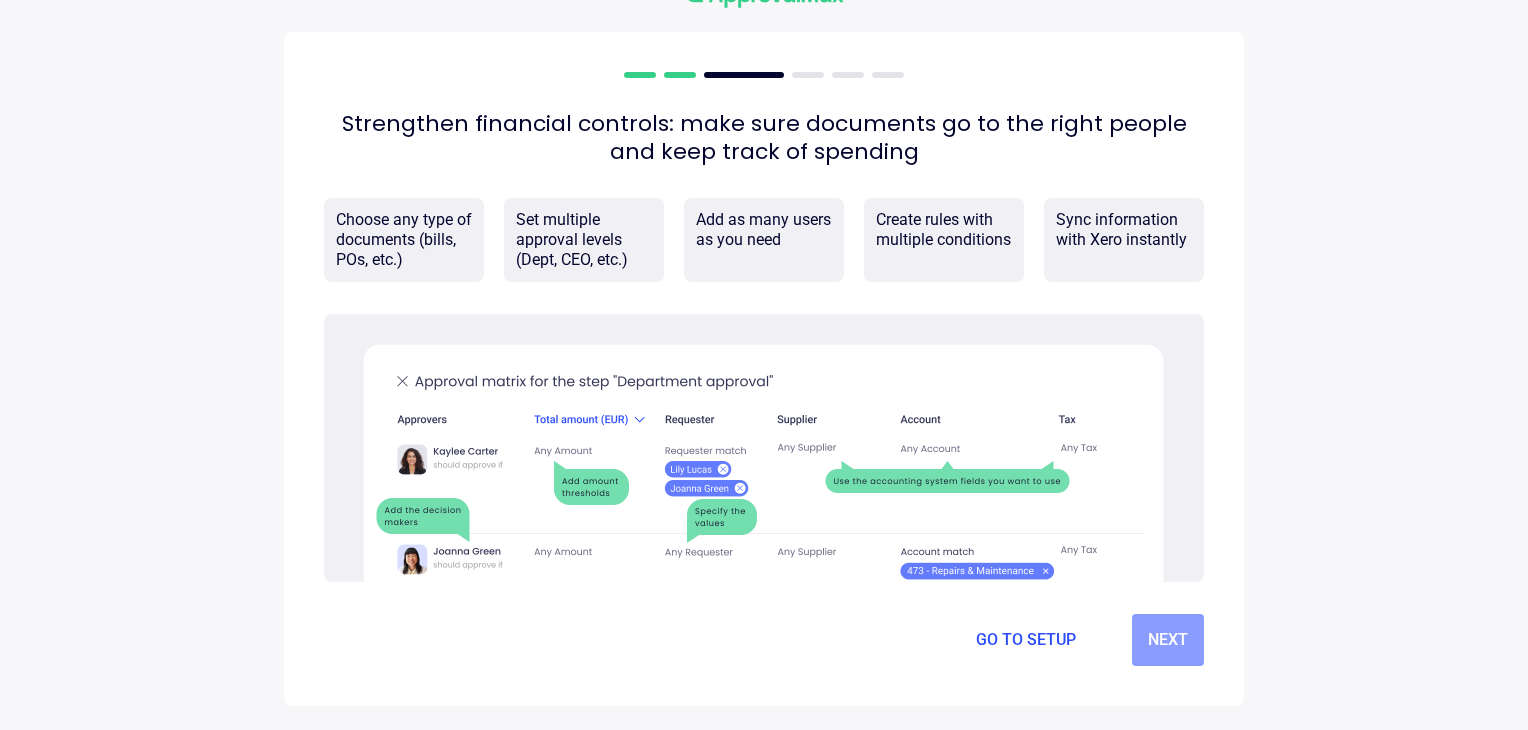 click on "Next" at bounding box center (1168, 640) 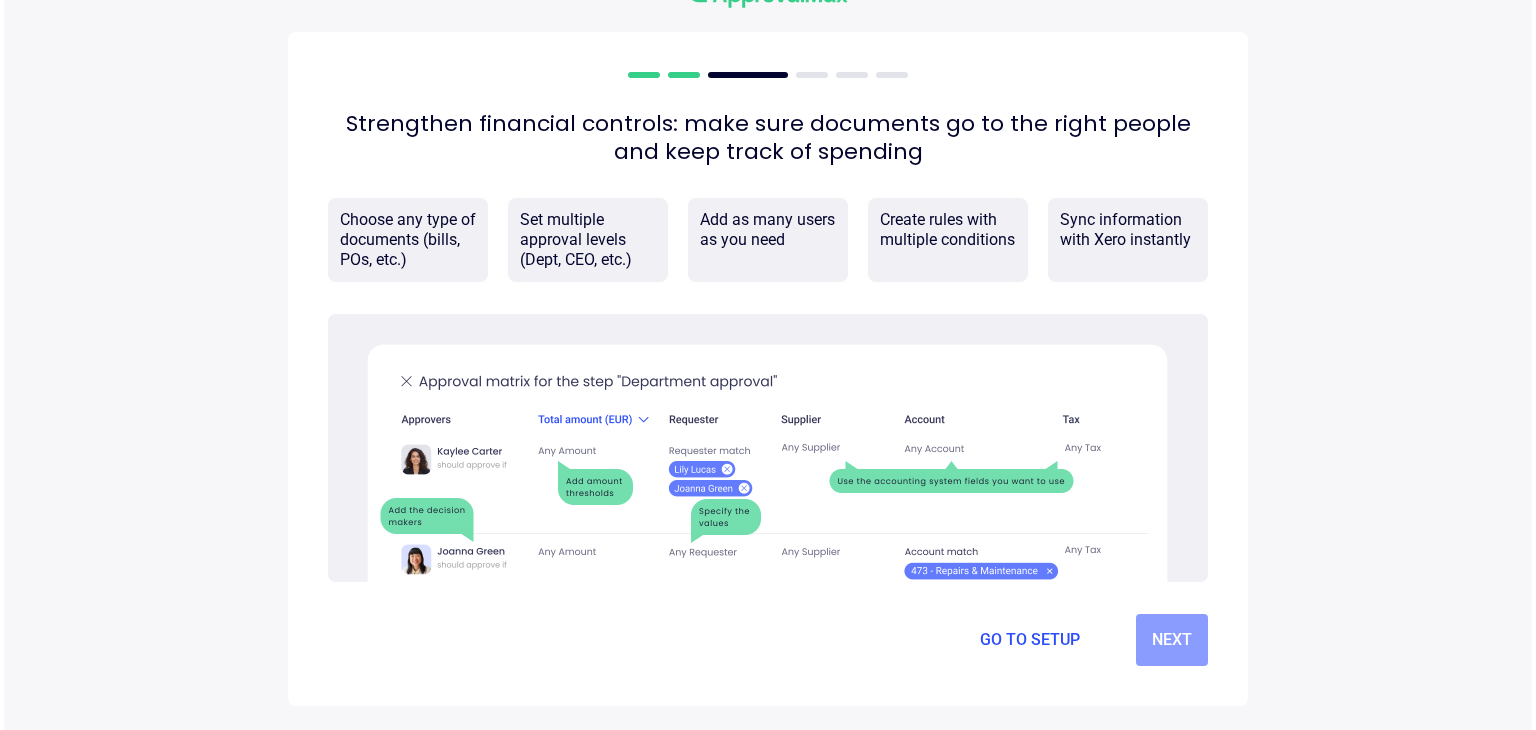 scroll, scrollTop: 0, scrollLeft: 0, axis: both 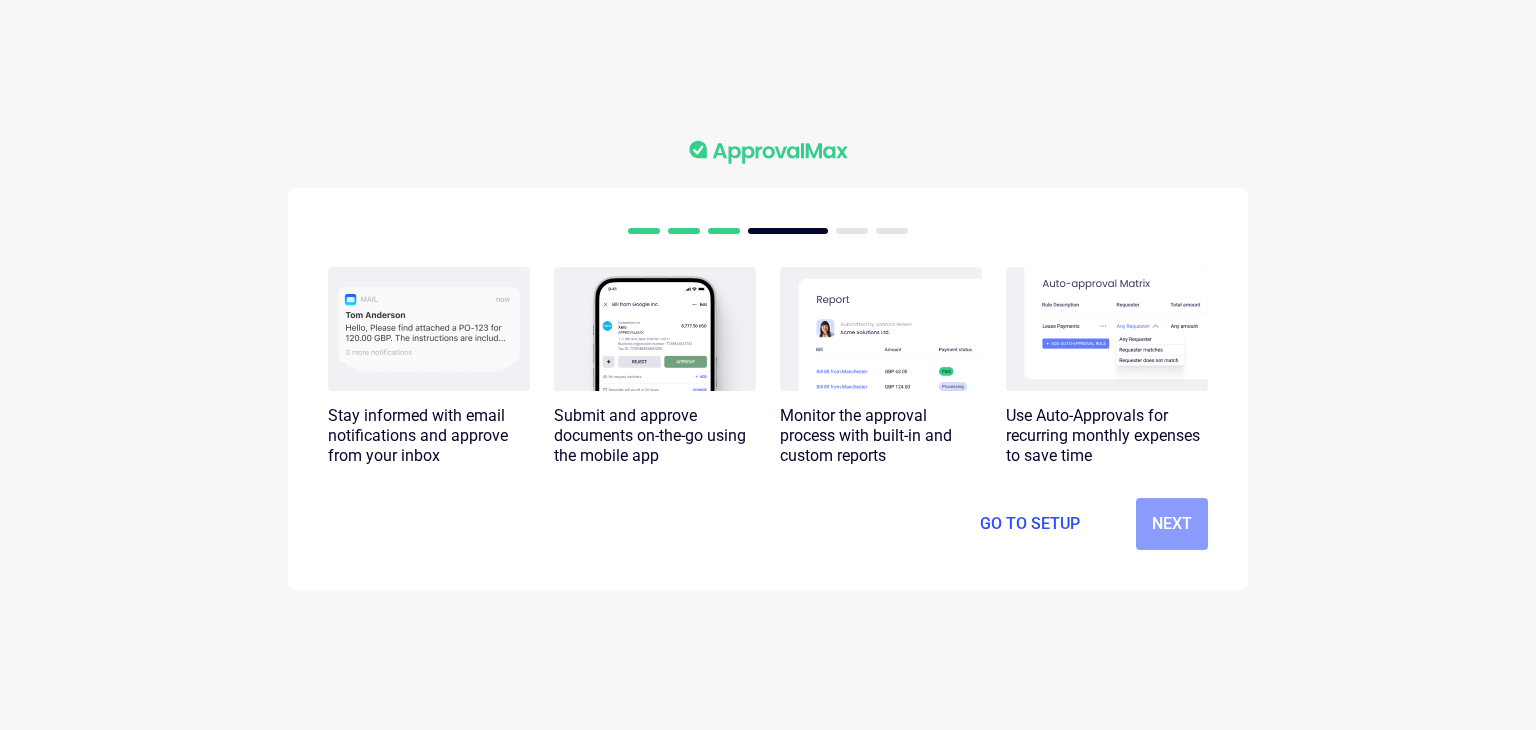 click on "Next" at bounding box center [1172, 524] 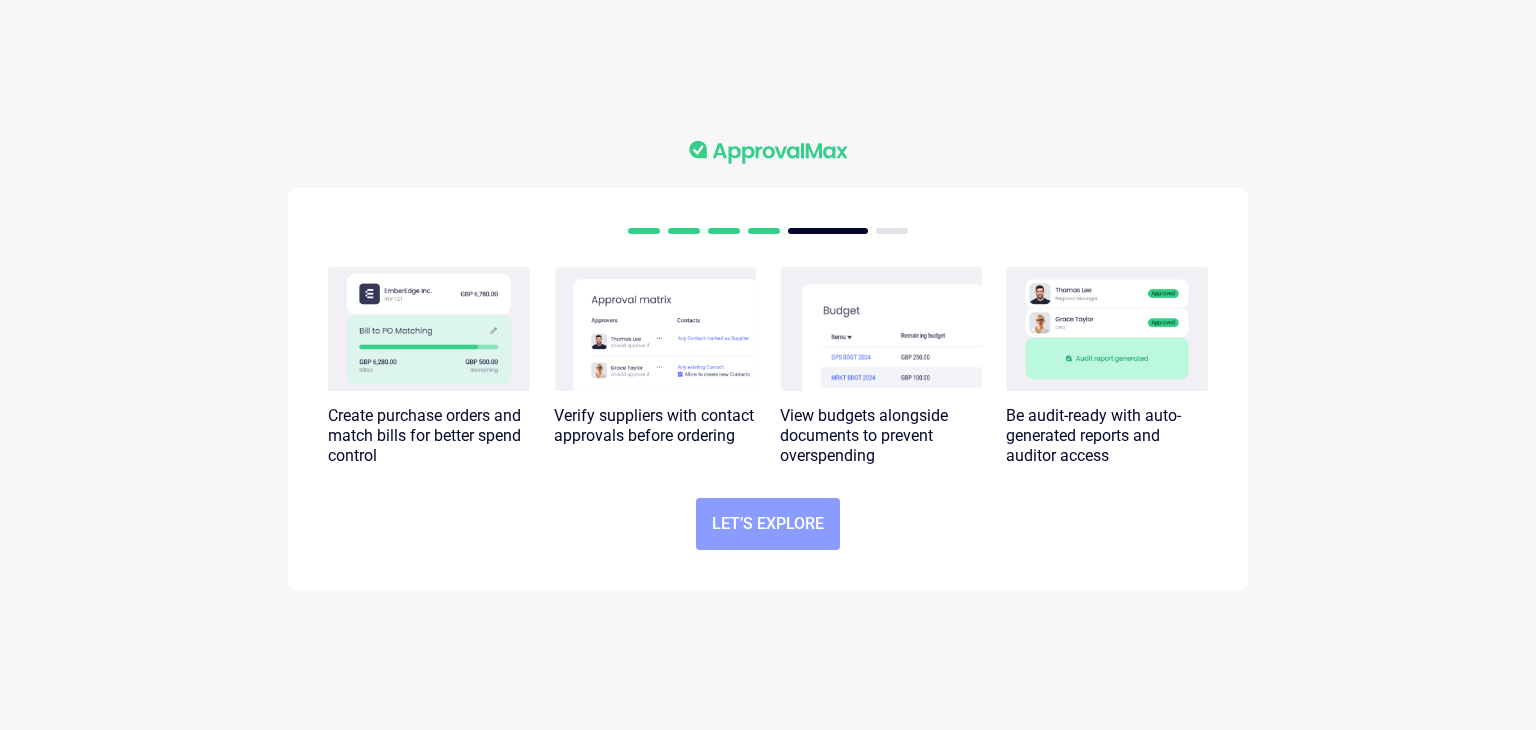 click on "Let’s explore" at bounding box center [768, 524] 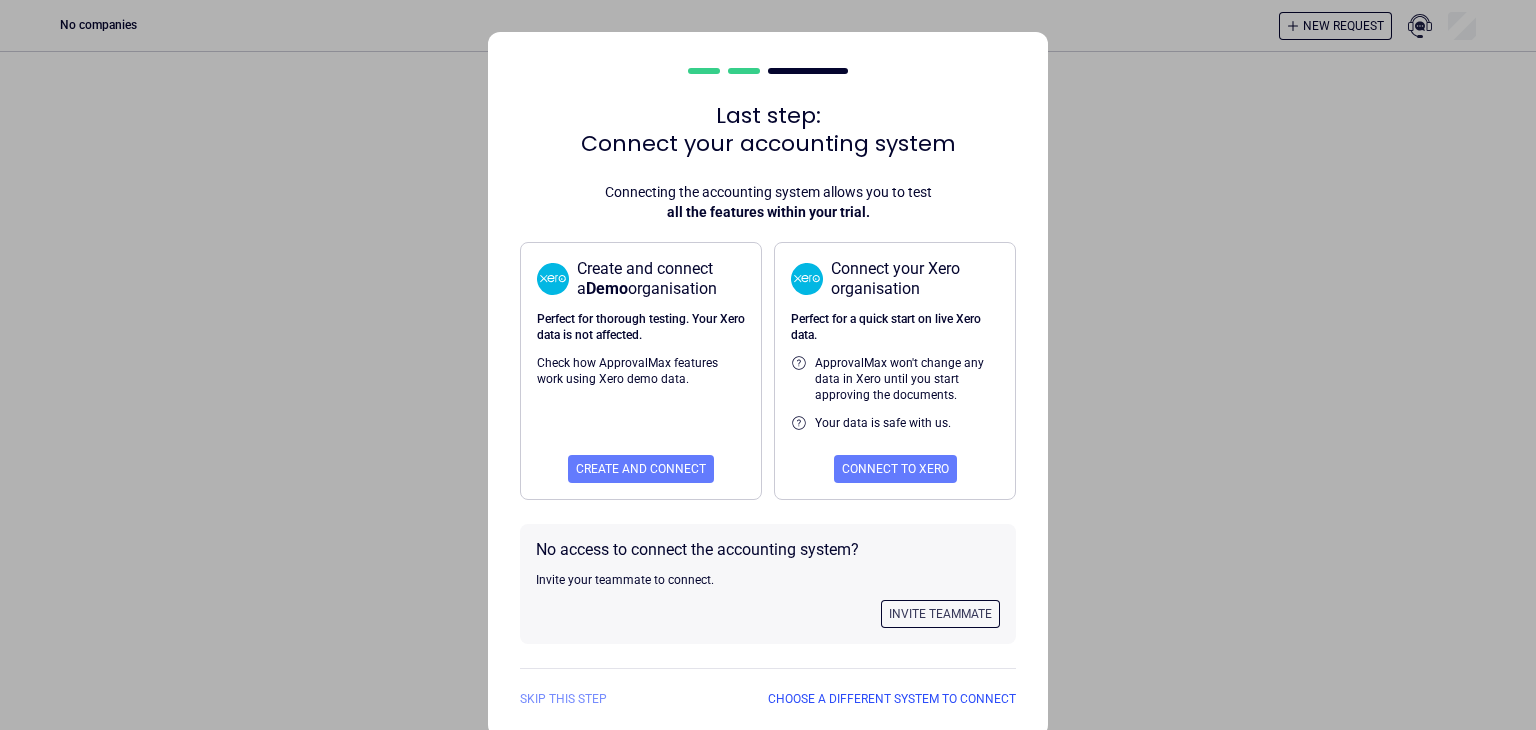 click on "Skip this step" at bounding box center [563, 699] 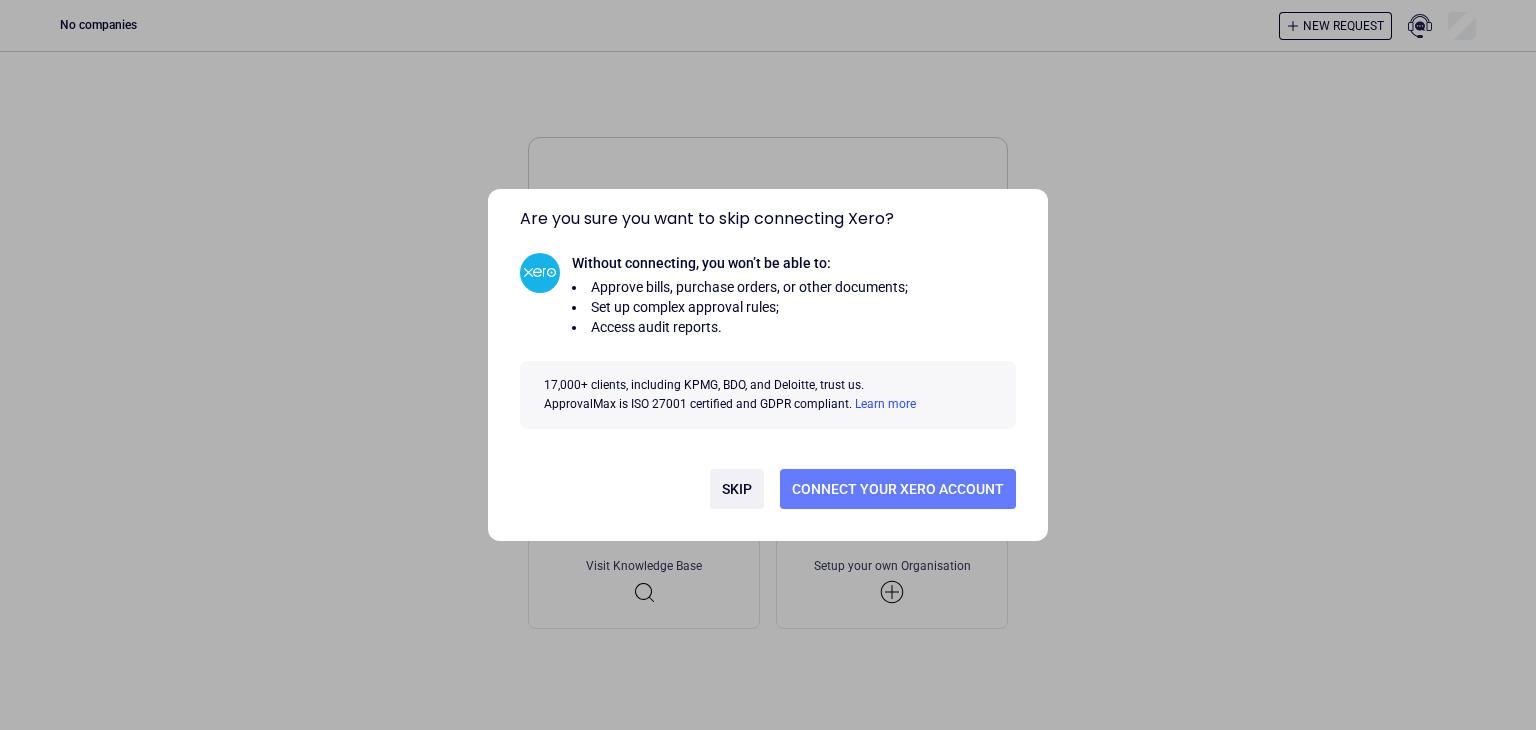 click on "Skip" at bounding box center (737, 489) 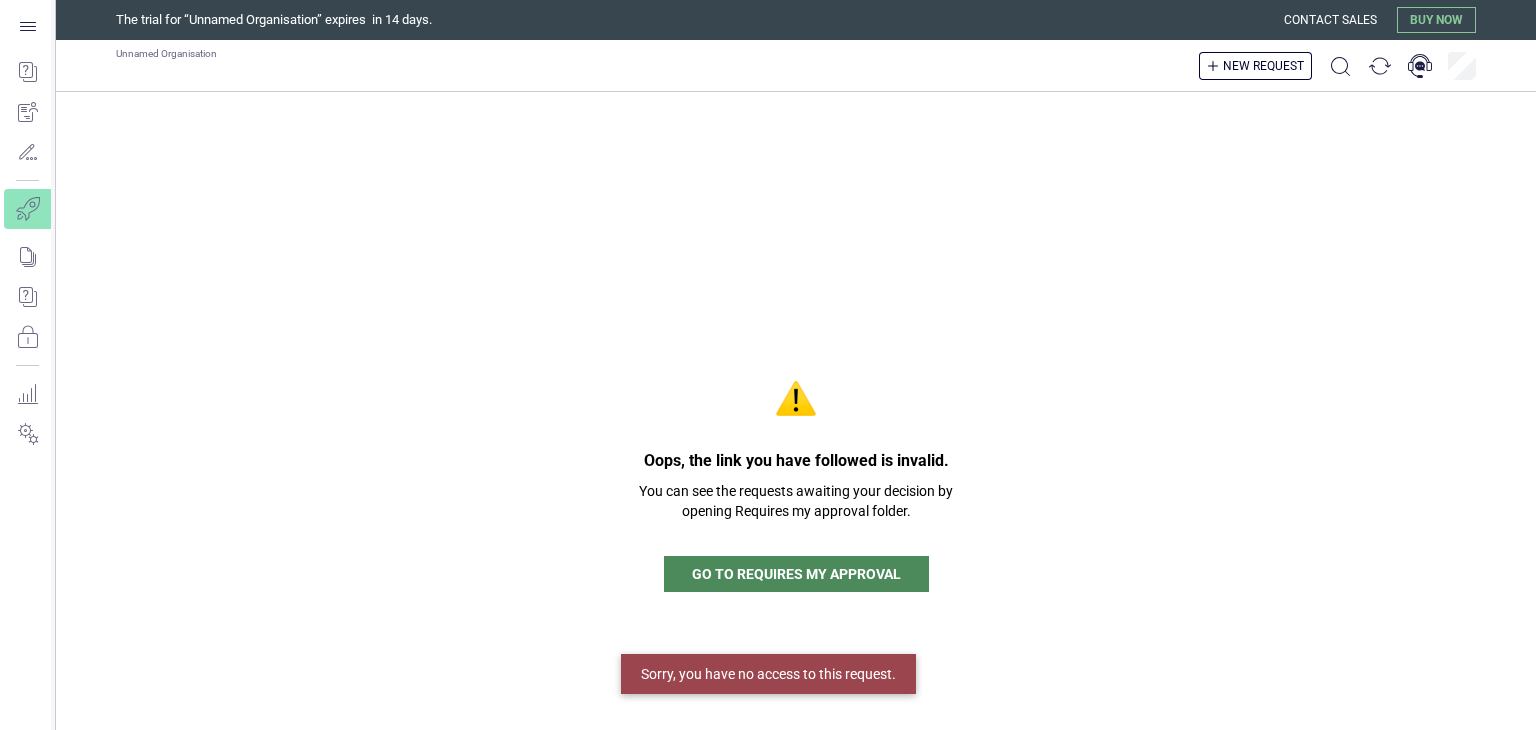 scroll, scrollTop: 0, scrollLeft: 0, axis: both 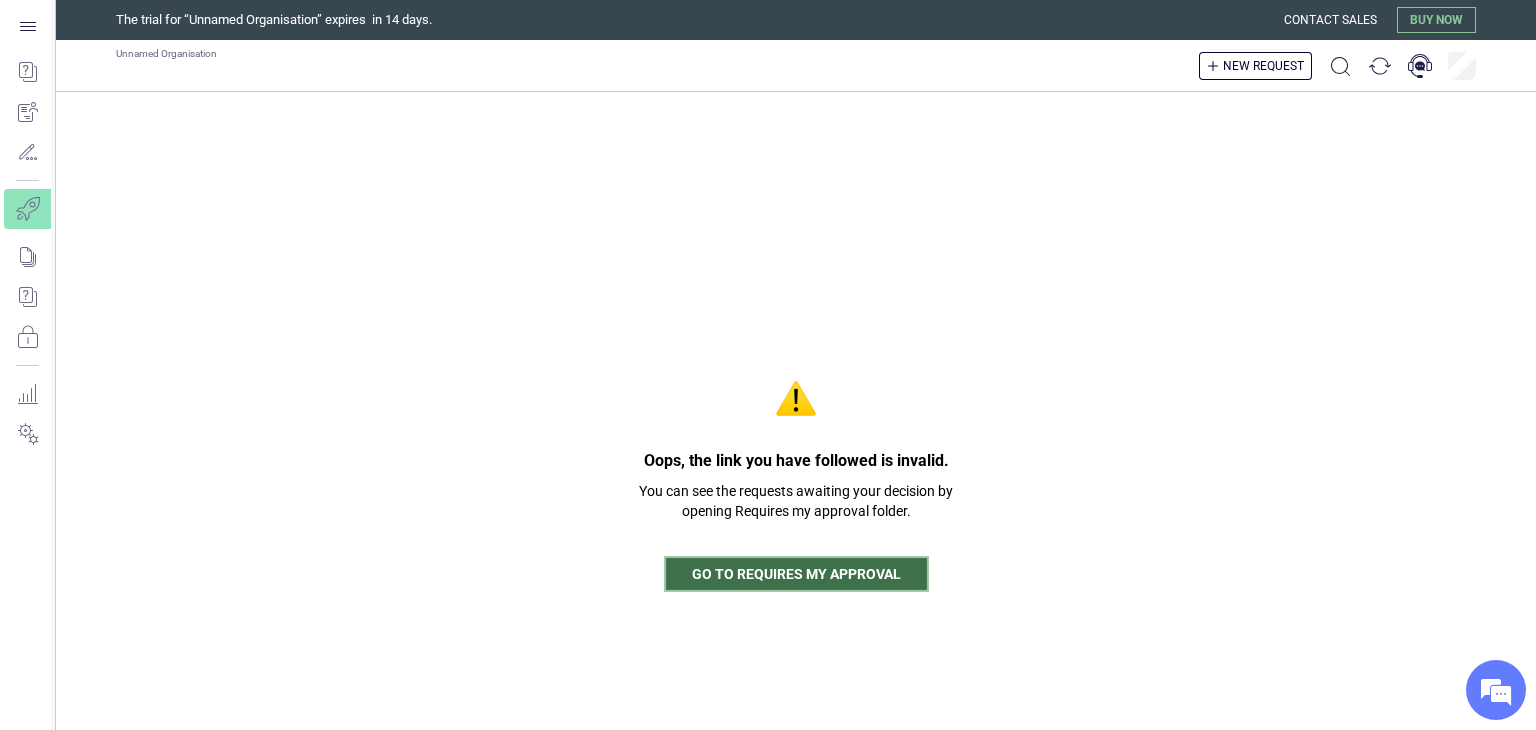 click on "GO TO REQUIRES MY APPROVAL" at bounding box center (796, 574) 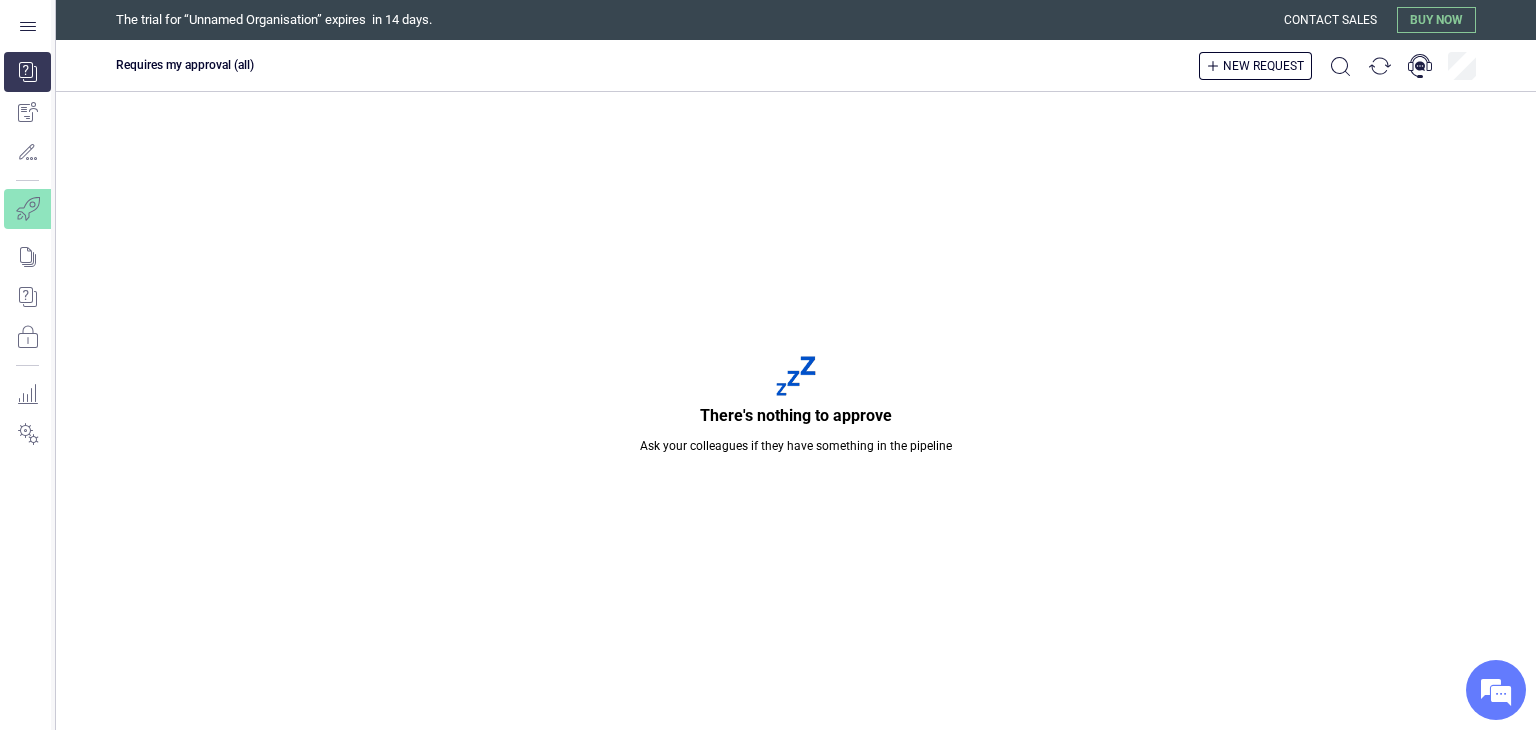 scroll, scrollTop: 0, scrollLeft: 0, axis: both 